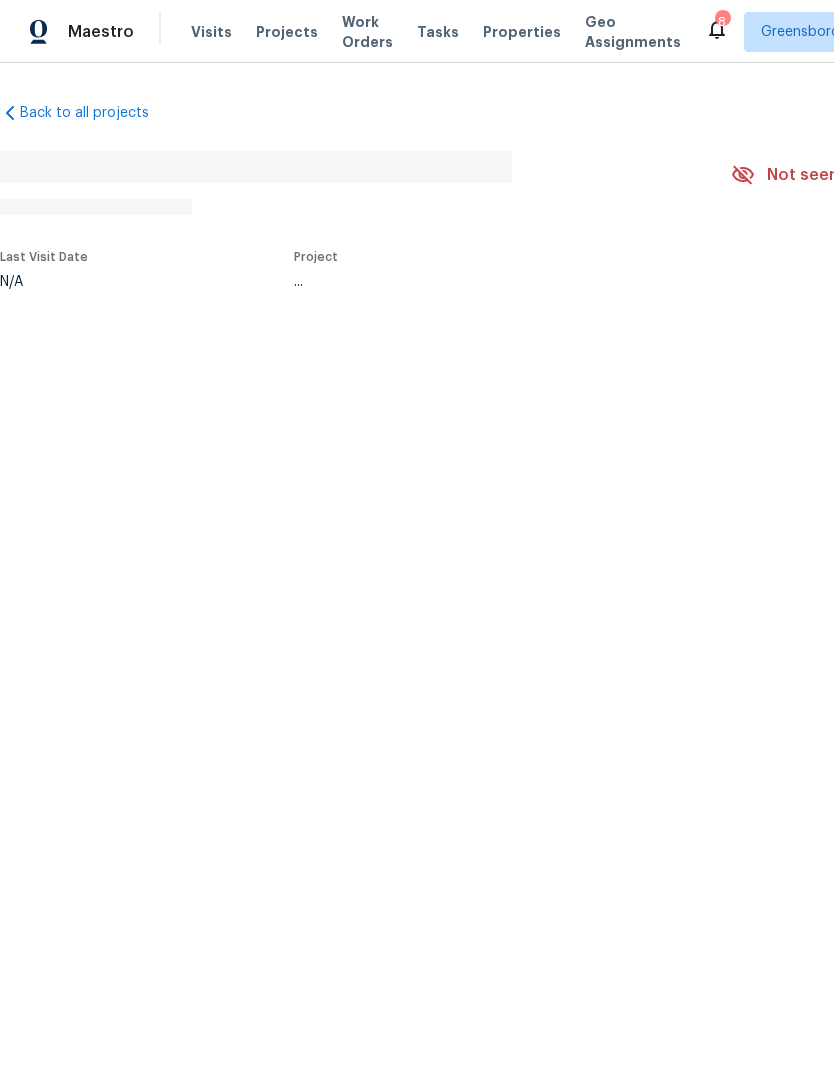 scroll, scrollTop: 0, scrollLeft: 0, axis: both 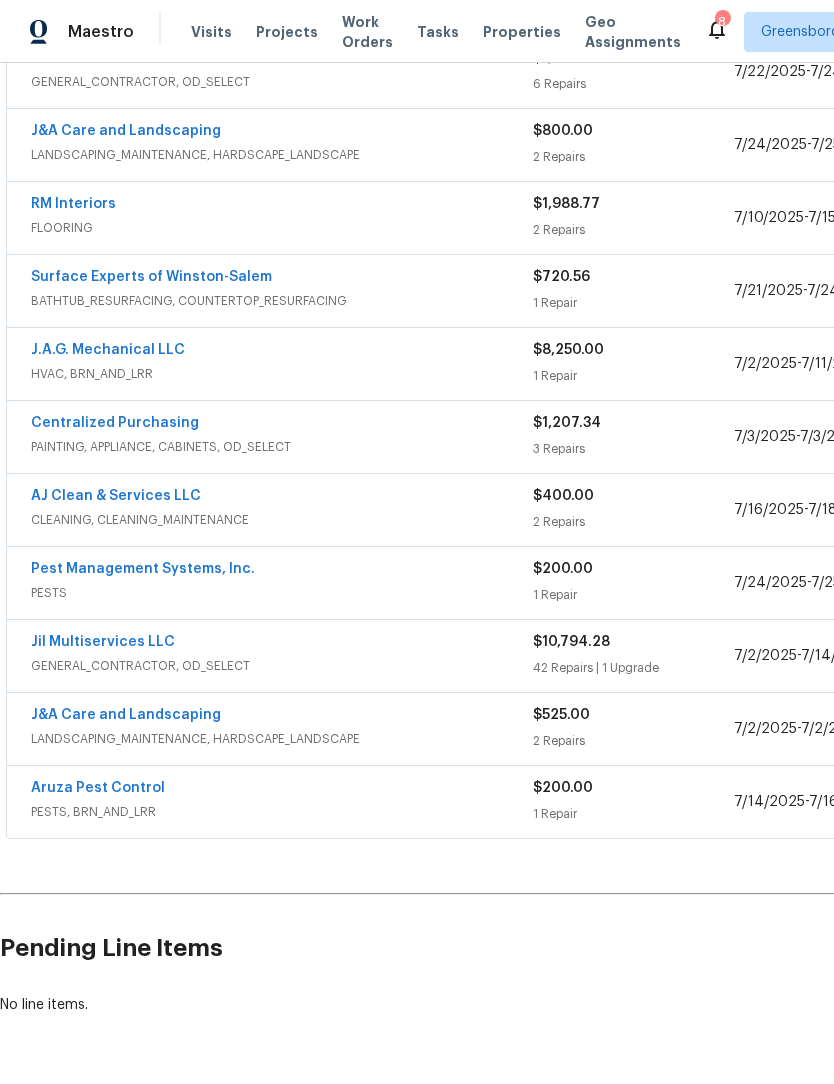click on "Jil Multiservices LLC" at bounding box center [103, 642] 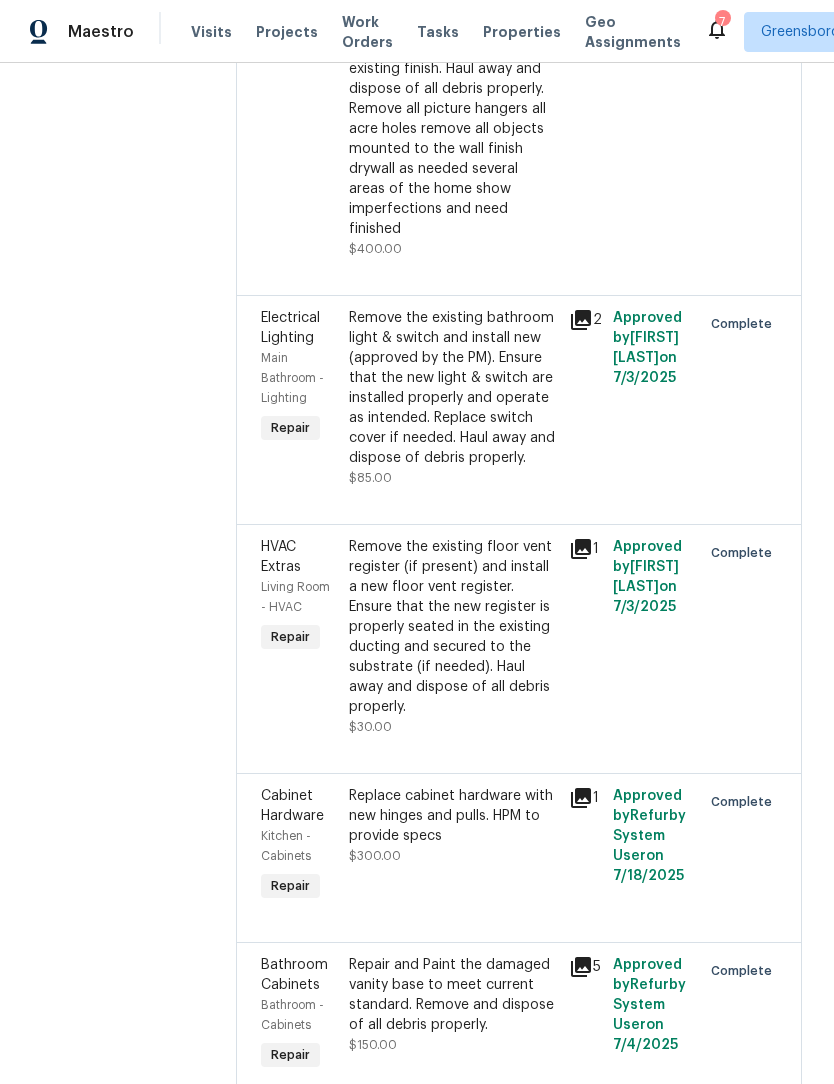 scroll, scrollTop: 6936, scrollLeft: 0, axis: vertical 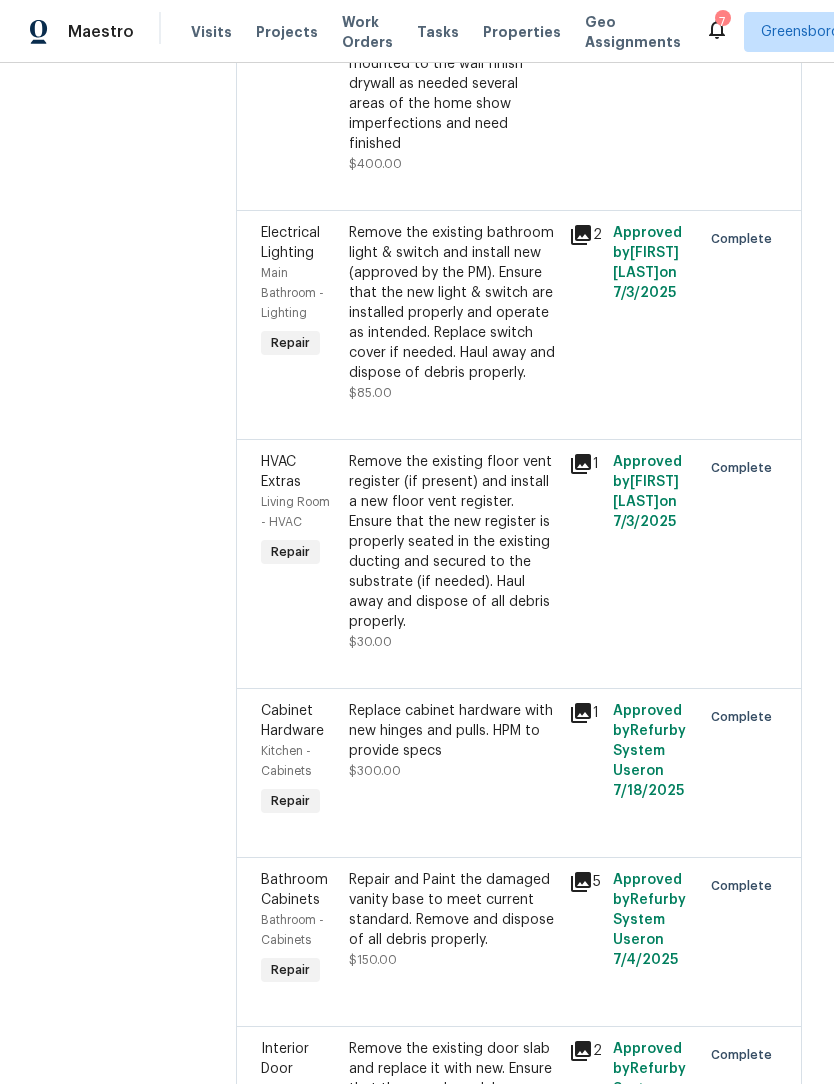 click 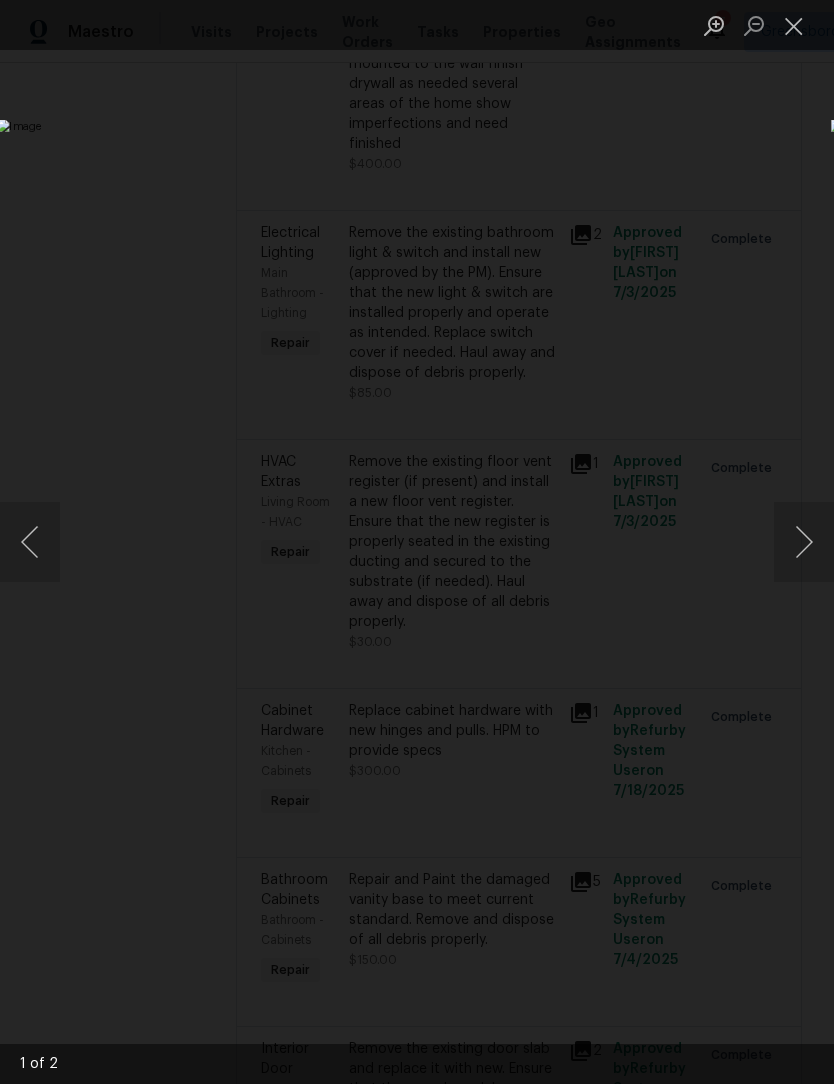 click at bounding box center (804, 542) 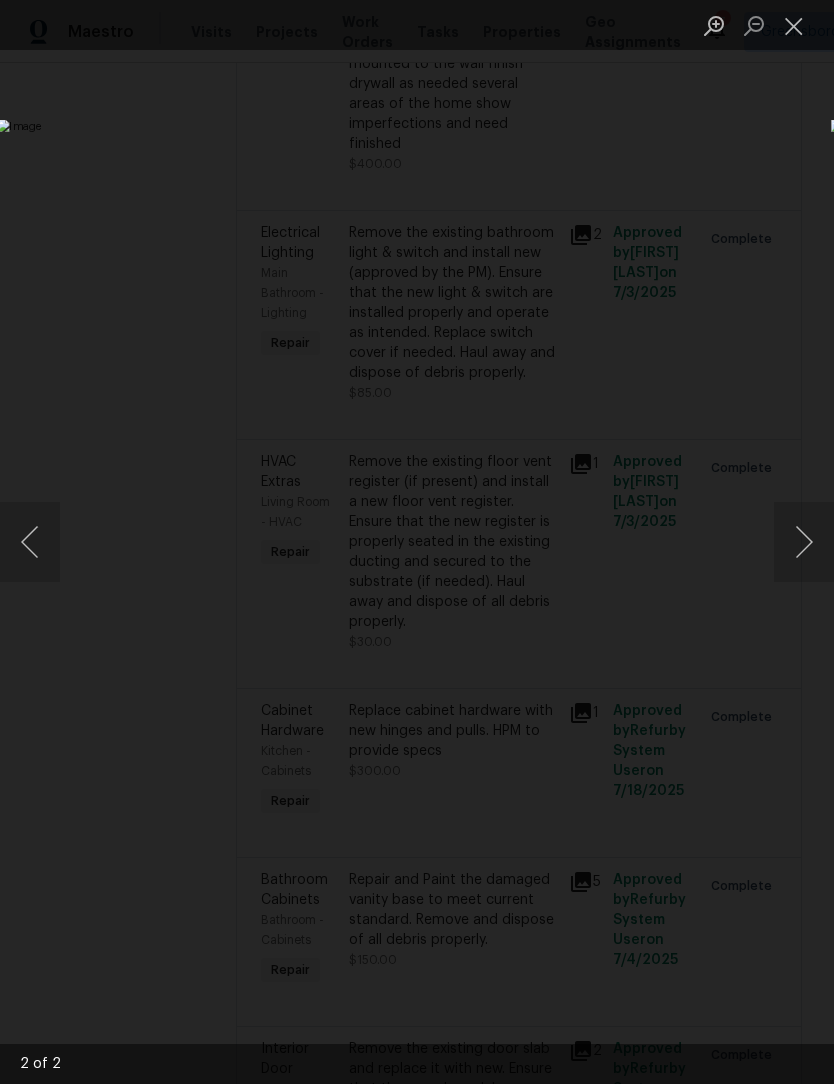 click at bounding box center (804, 542) 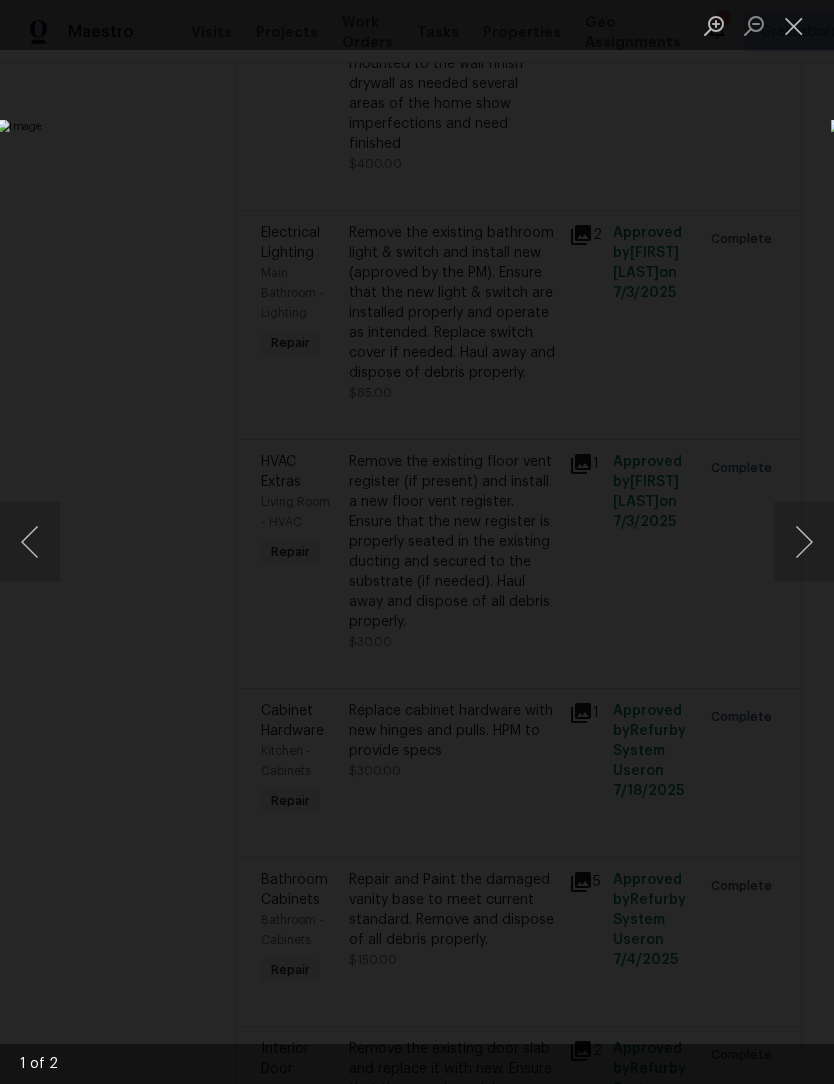 click at bounding box center [794, 25] 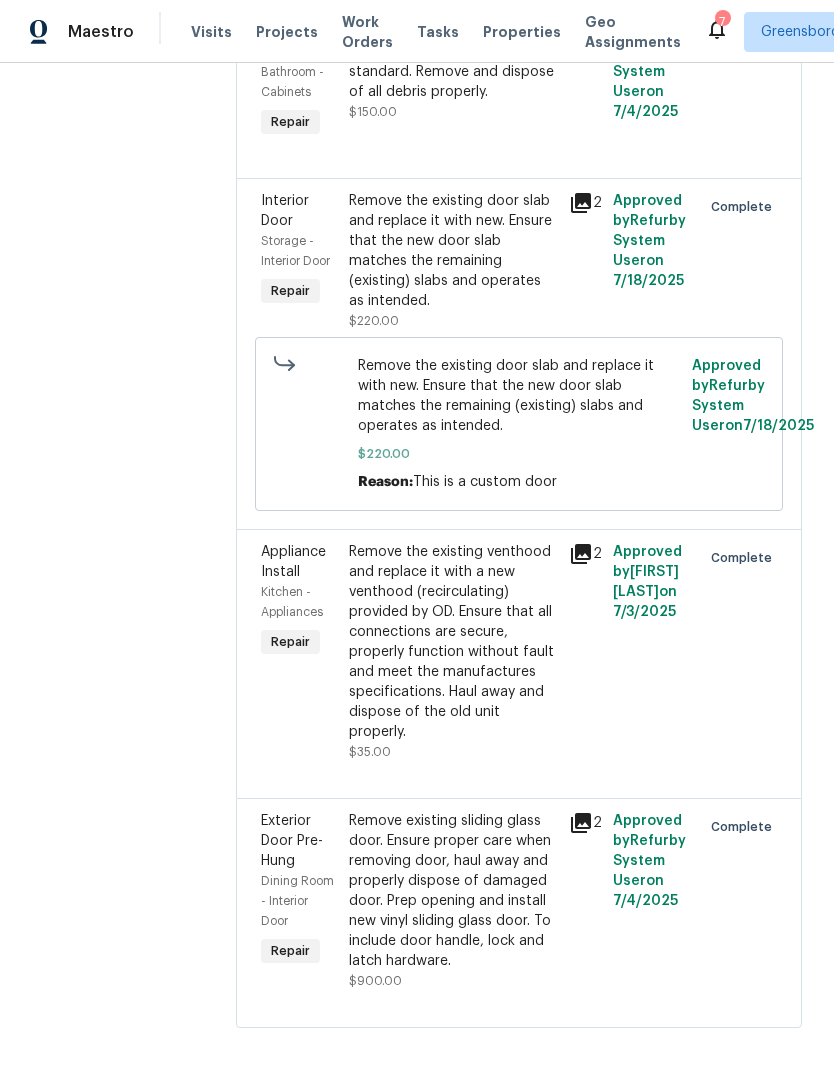 scroll, scrollTop: 7926, scrollLeft: 0, axis: vertical 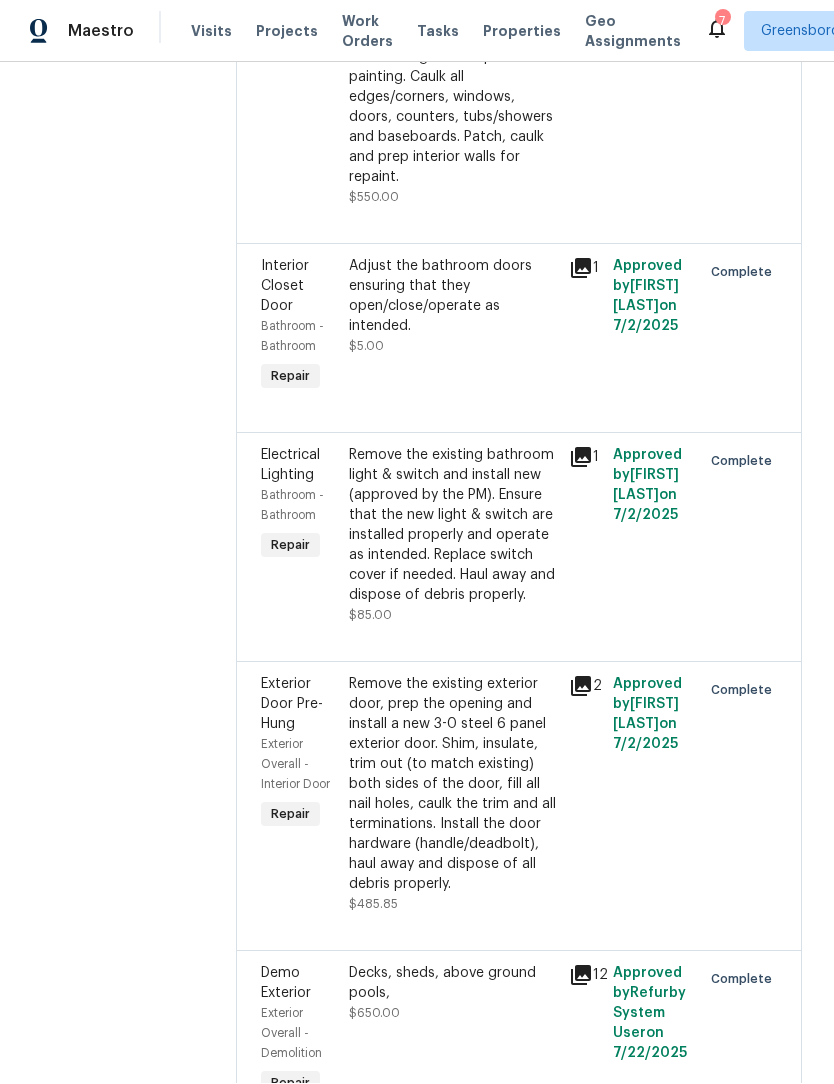 click 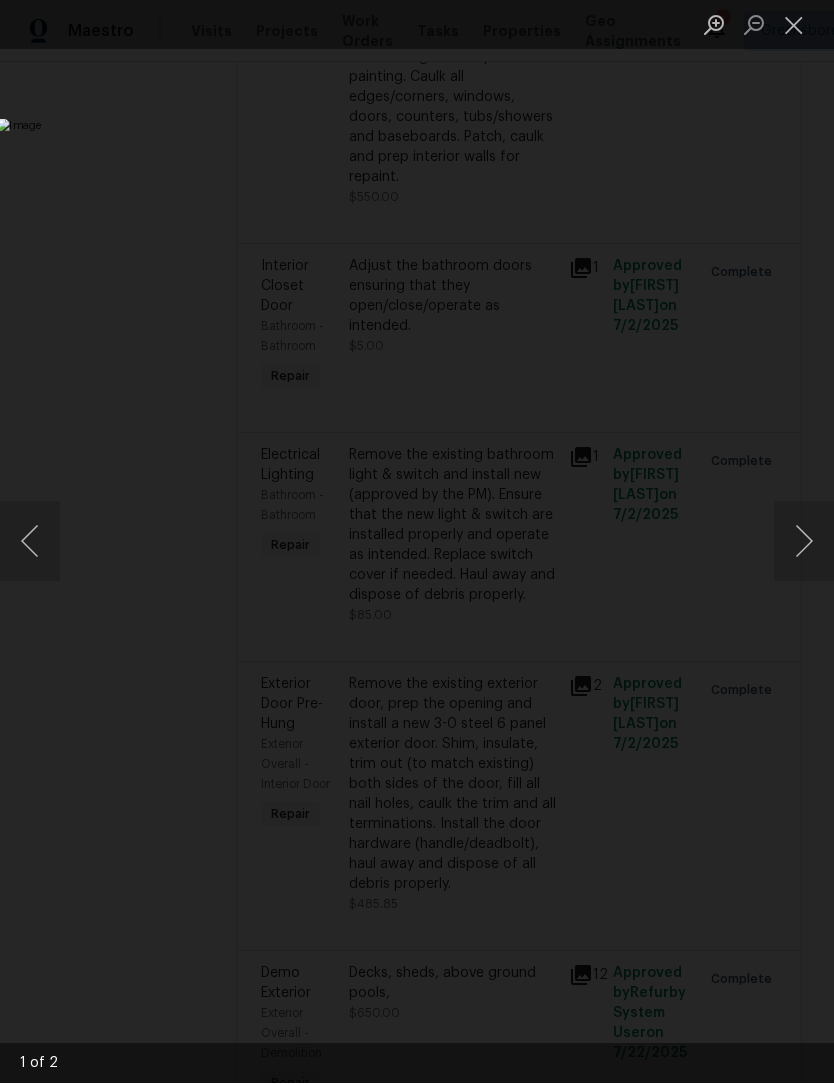 click at bounding box center [794, 25] 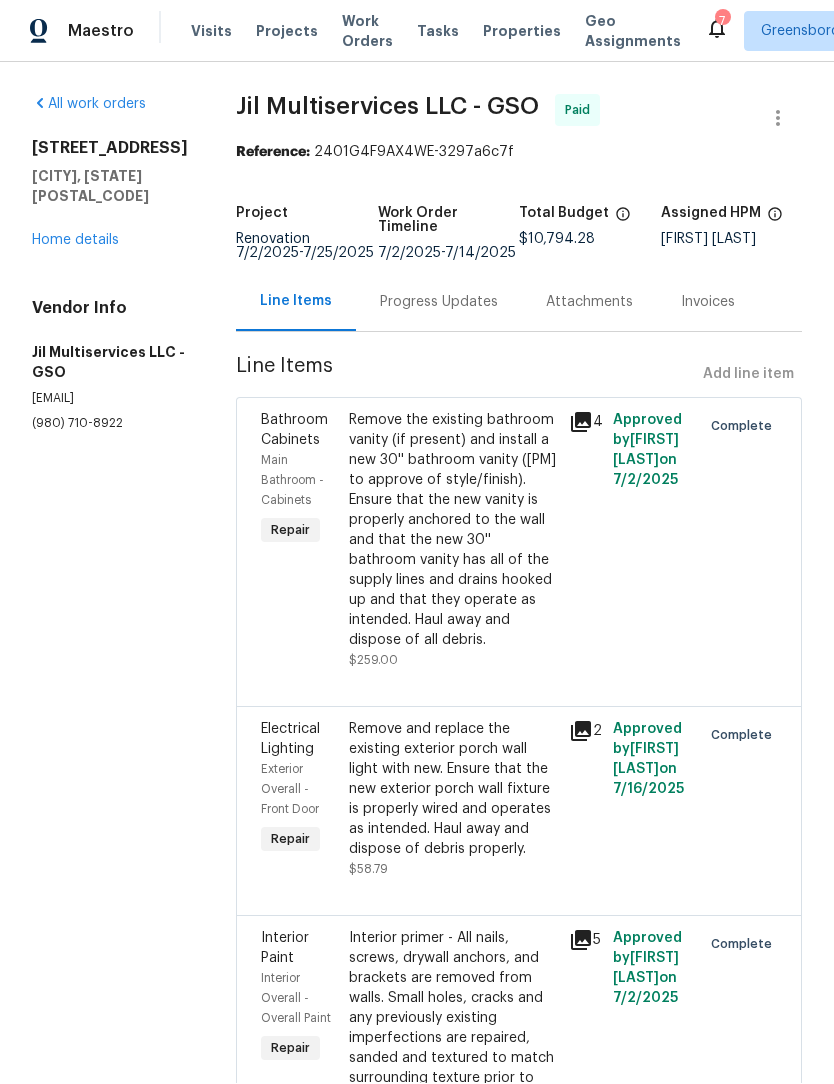 scroll, scrollTop: 0, scrollLeft: 0, axis: both 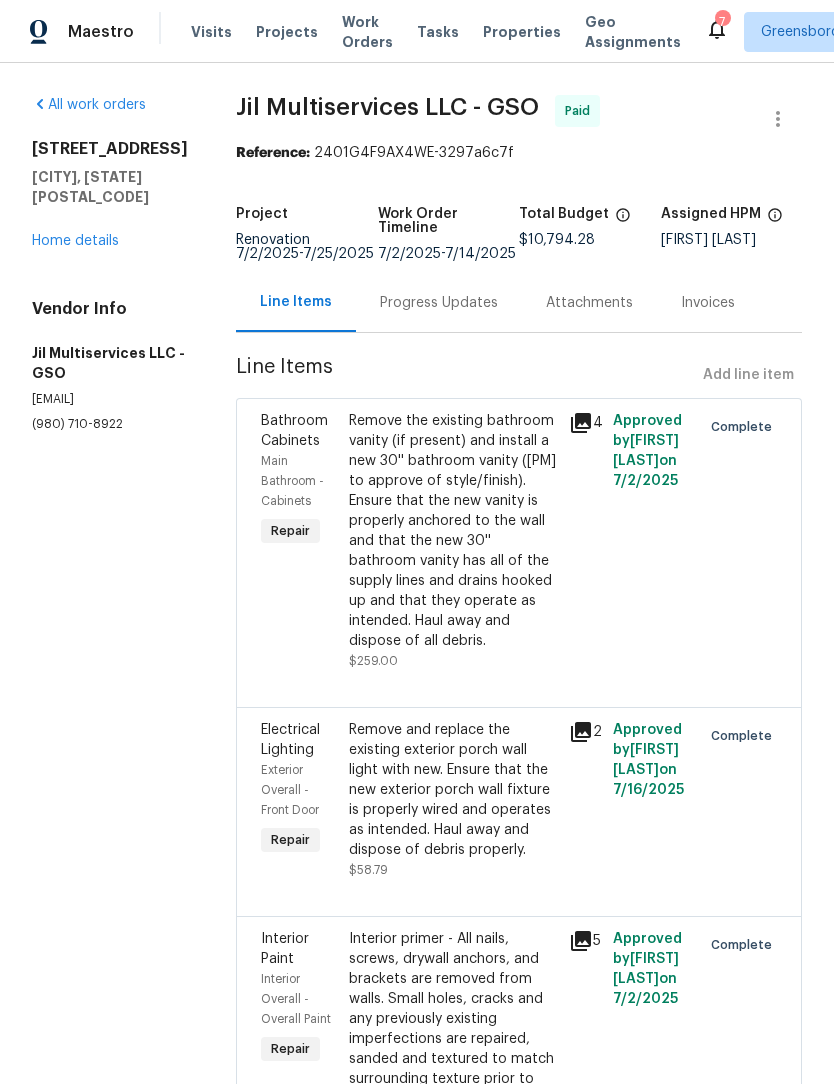 click on "Home details" at bounding box center (75, 241) 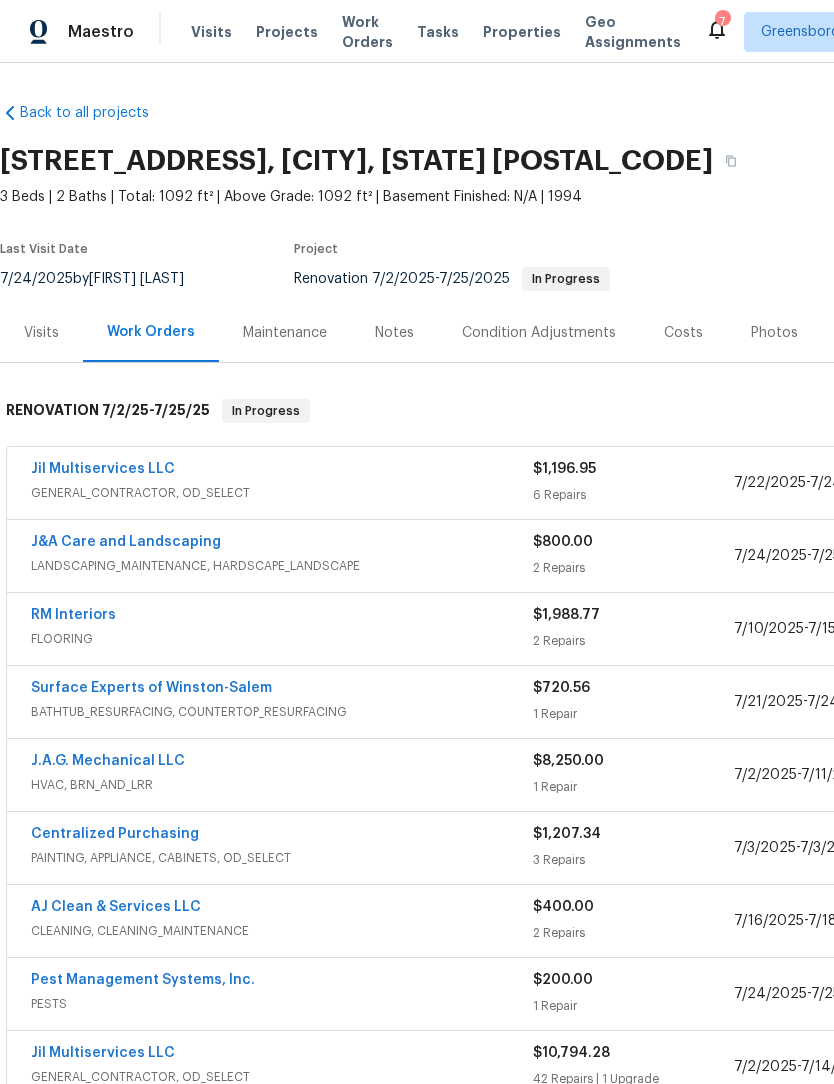 click on "Jil Multiservices LLC" at bounding box center (103, 469) 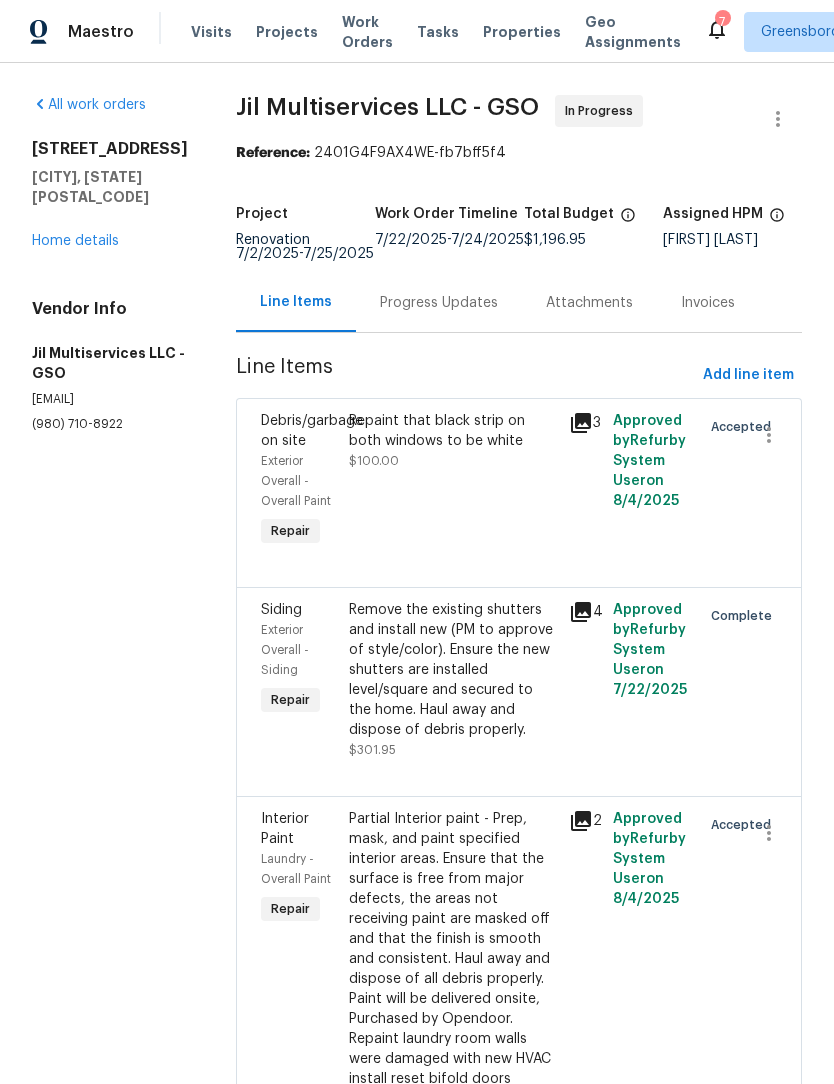 click on "Home details" at bounding box center (75, 241) 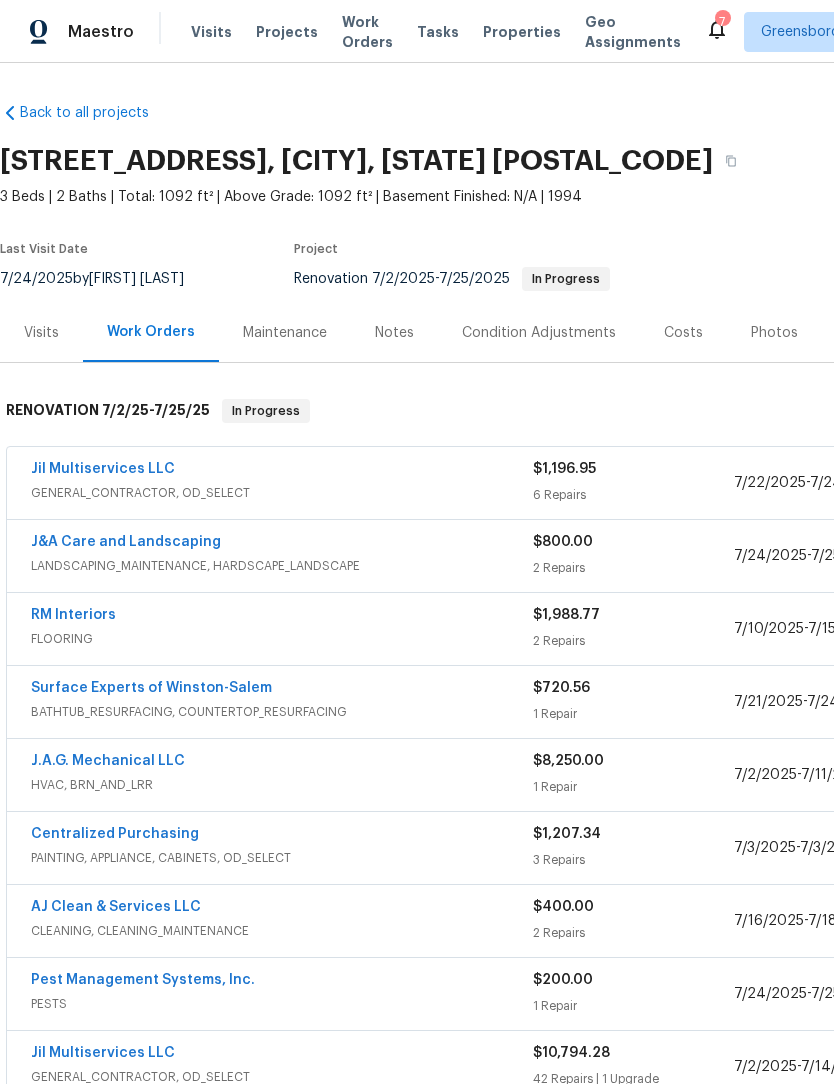 click on "Costs" at bounding box center [683, 333] 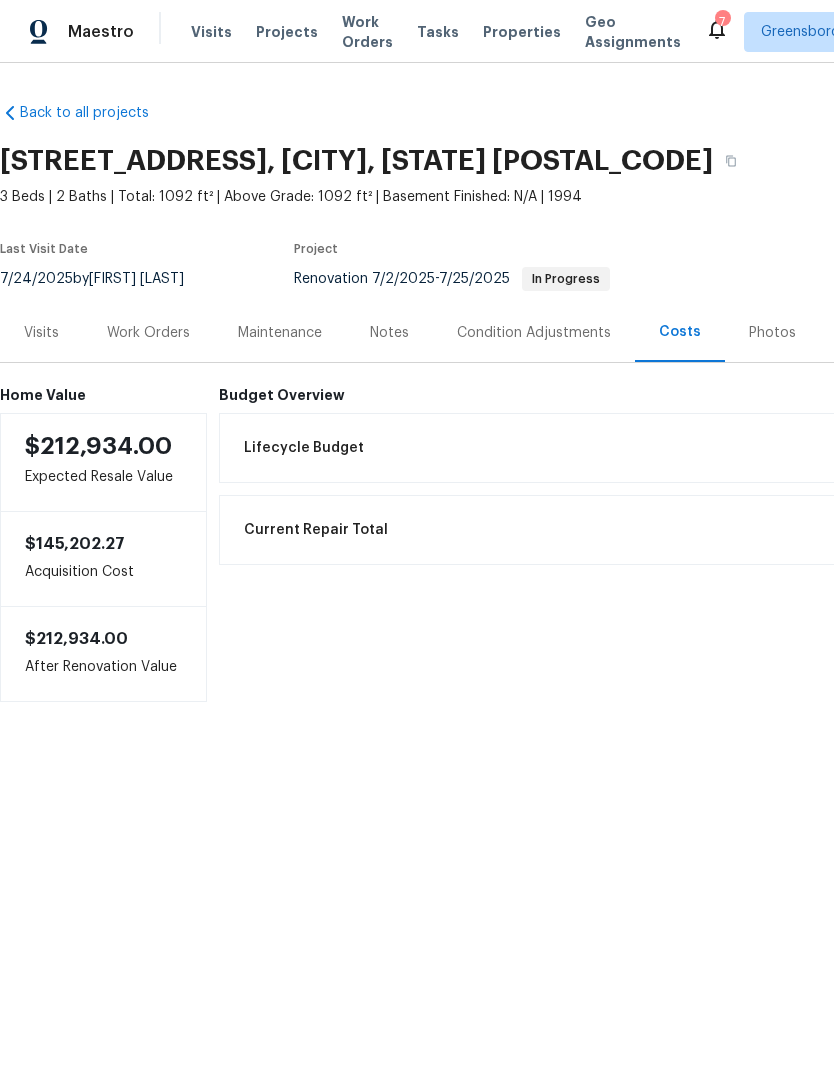 scroll, scrollTop: 0, scrollLeft: 0, axis: both 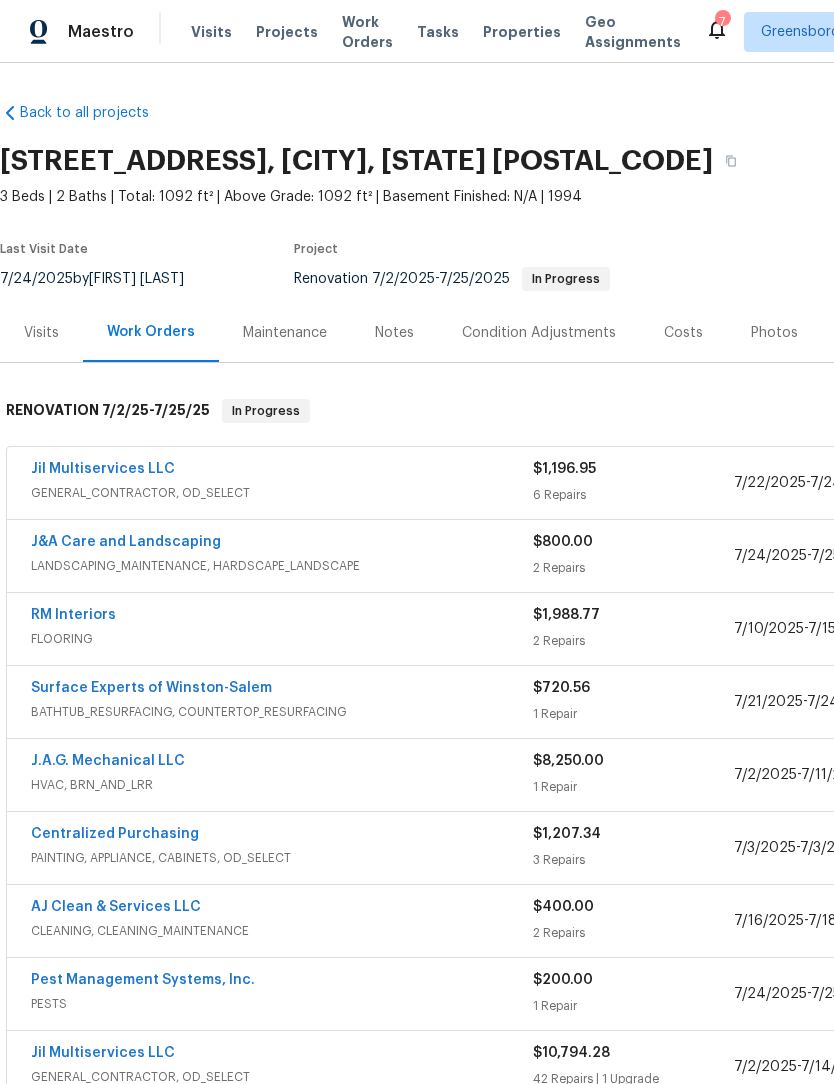 click on "Jil Multiservices LLC" at bounding box center (103, 469) 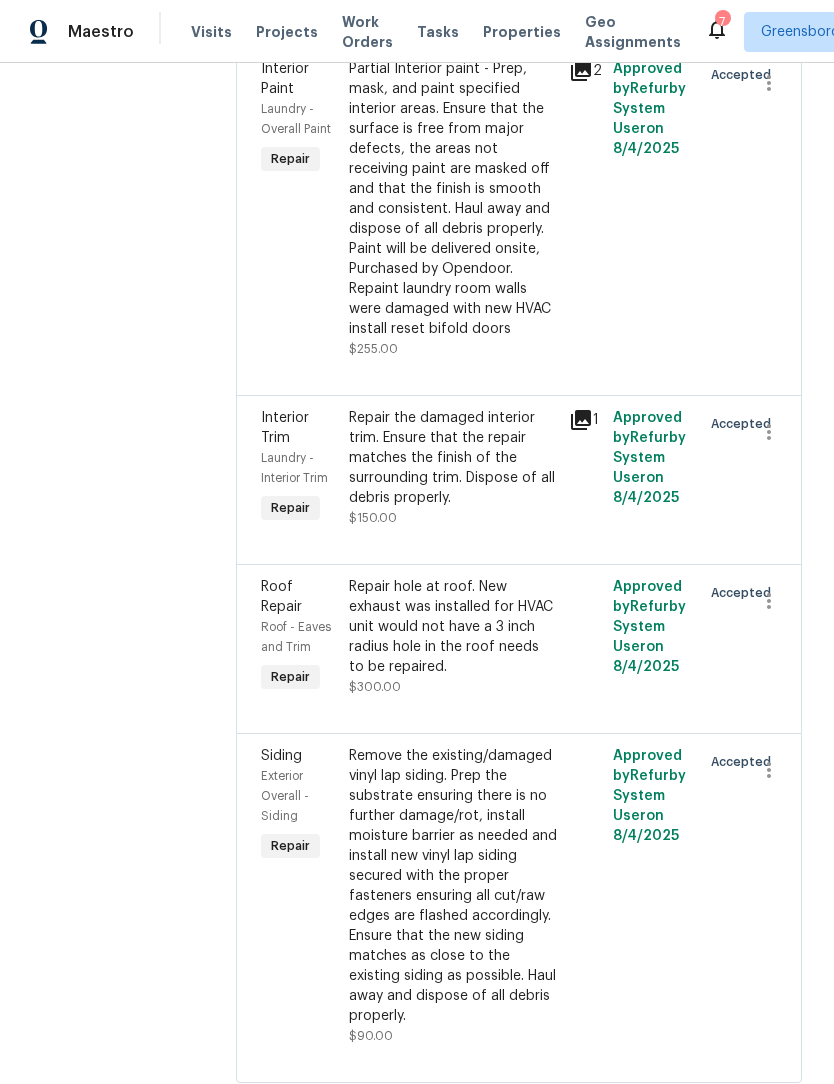 scroll, scrollTop: 749, scrollLeft: 0, axis: vertical 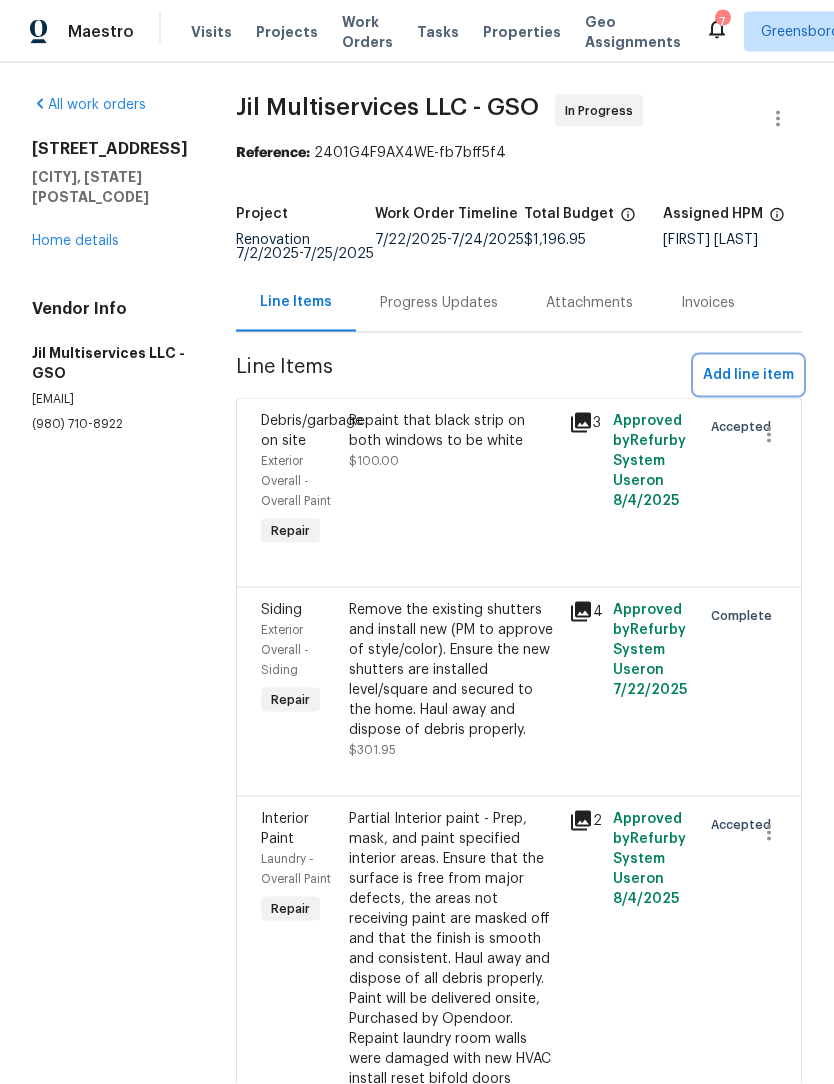 click on "Add line item" at bounding box center [748, 375] 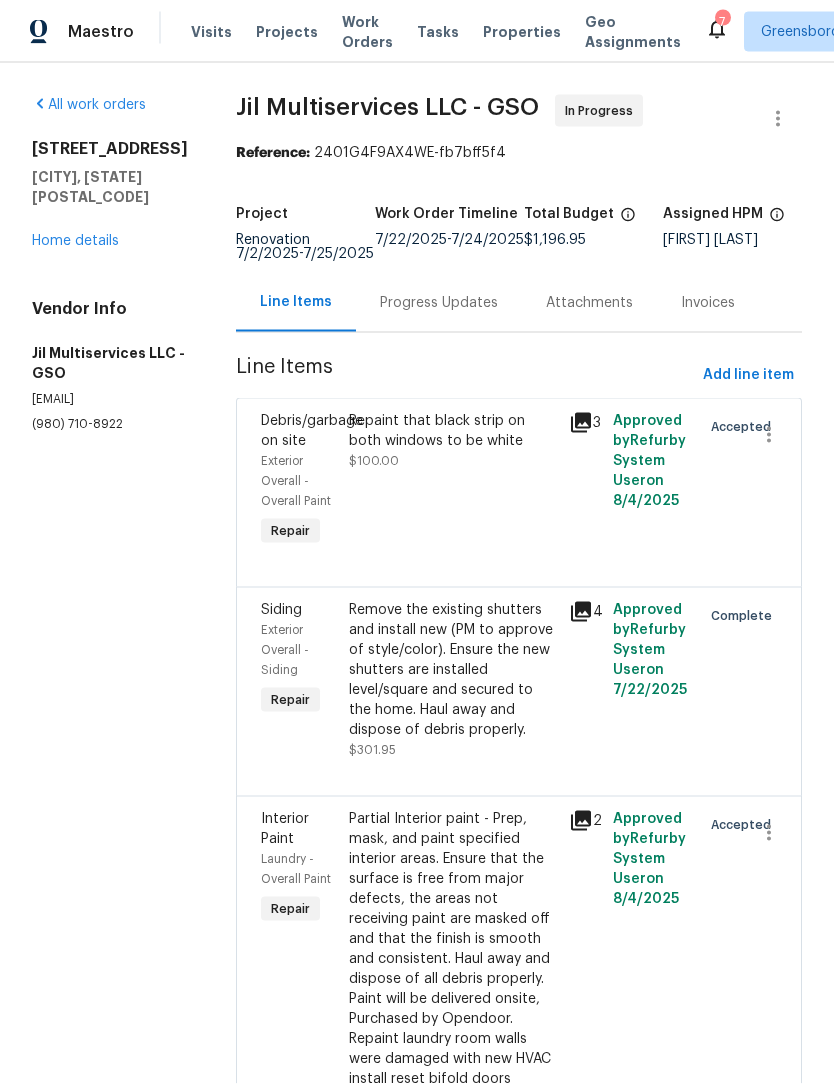 scroll, scrollTop: 0, scrollLeft: 0, axis: both 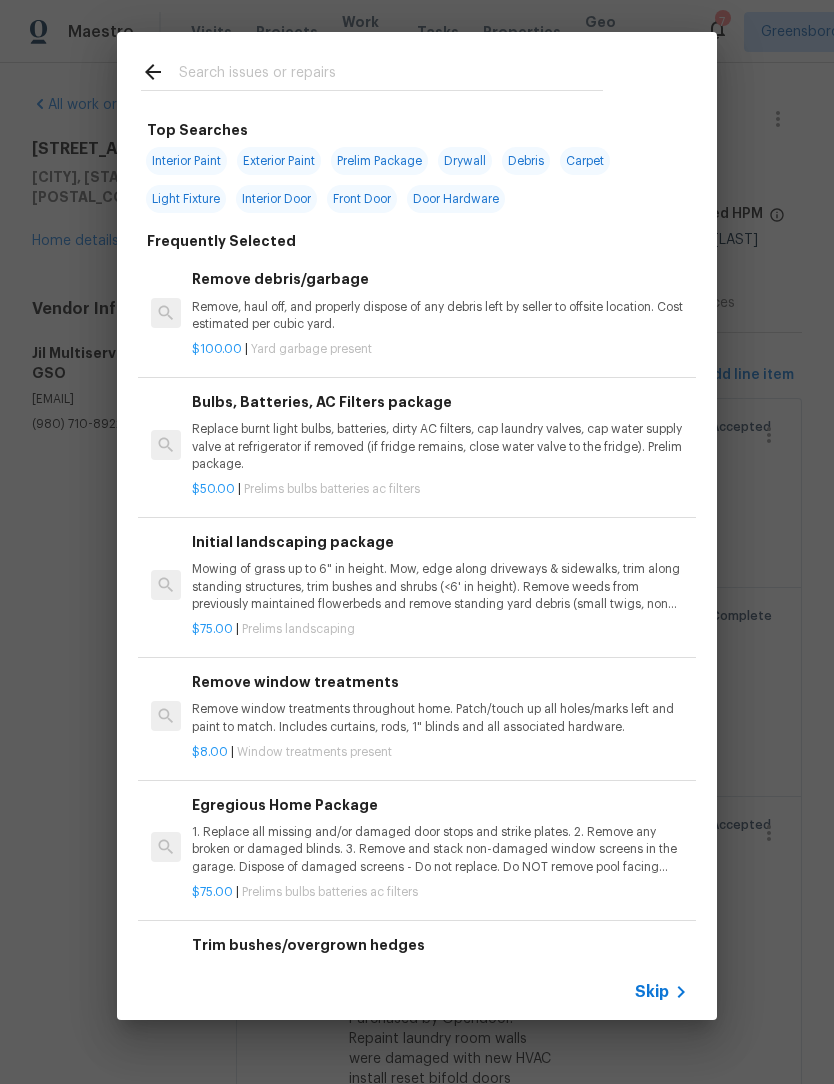 click at bounding box center (391, 75) 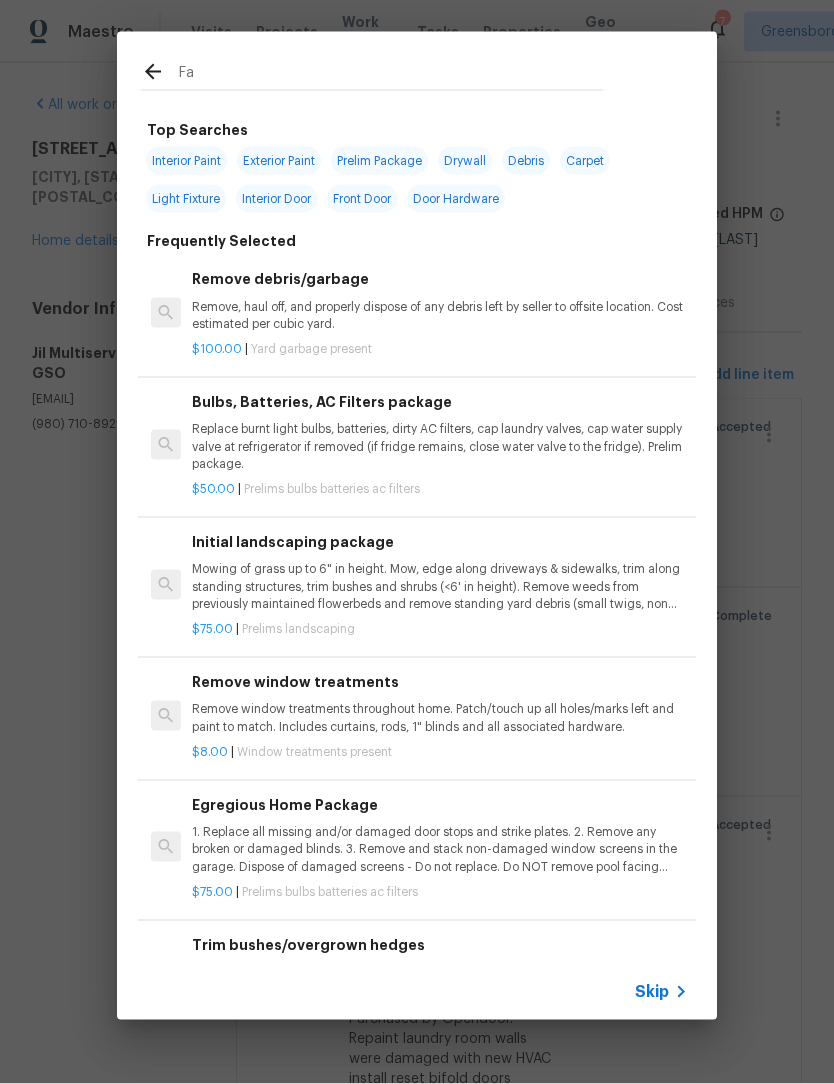 type on "Fan" 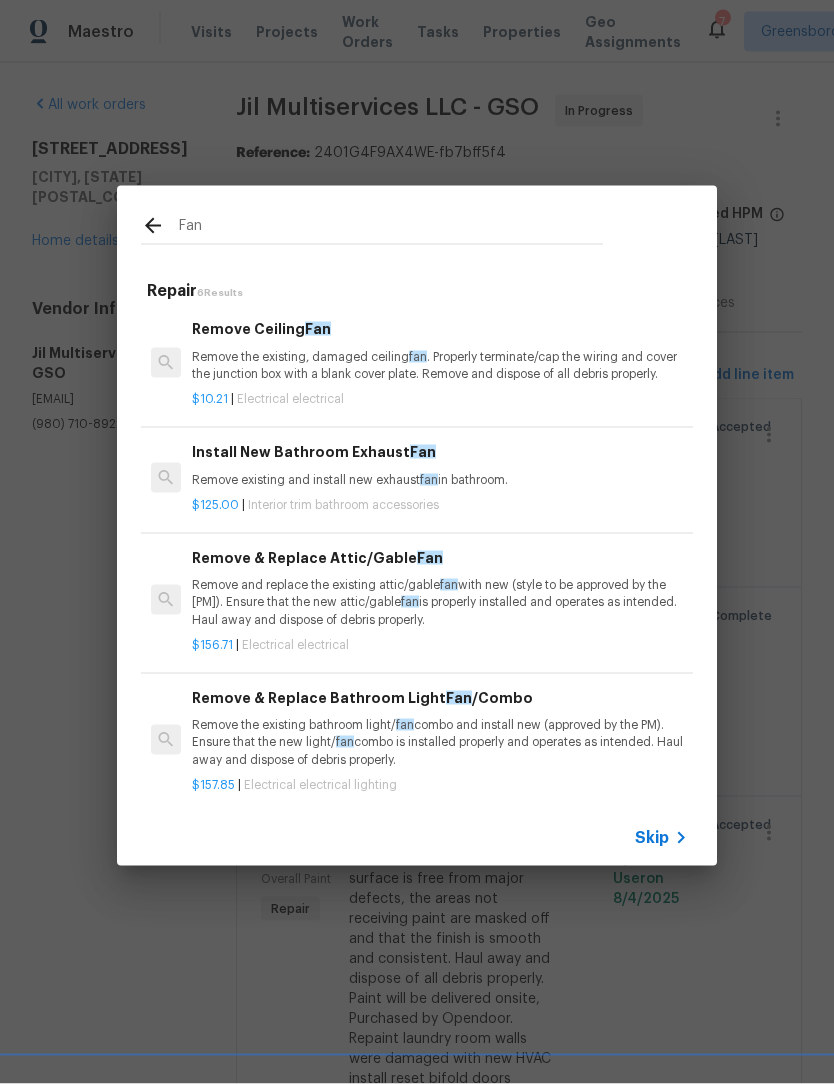 click on "Install New Bathroom Exhaust  Fan Remove existing and install new exhaust  fan  in bathroom." at bounding box center (440, 465) 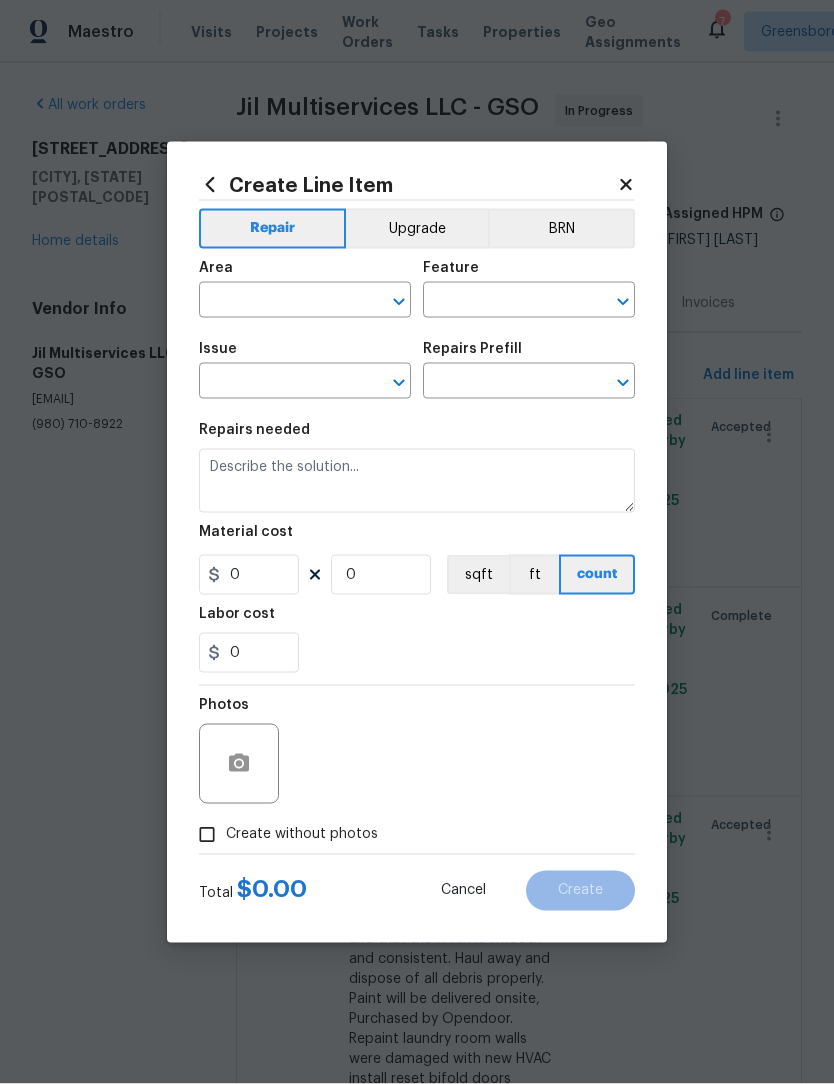 type on "Interior Trim" 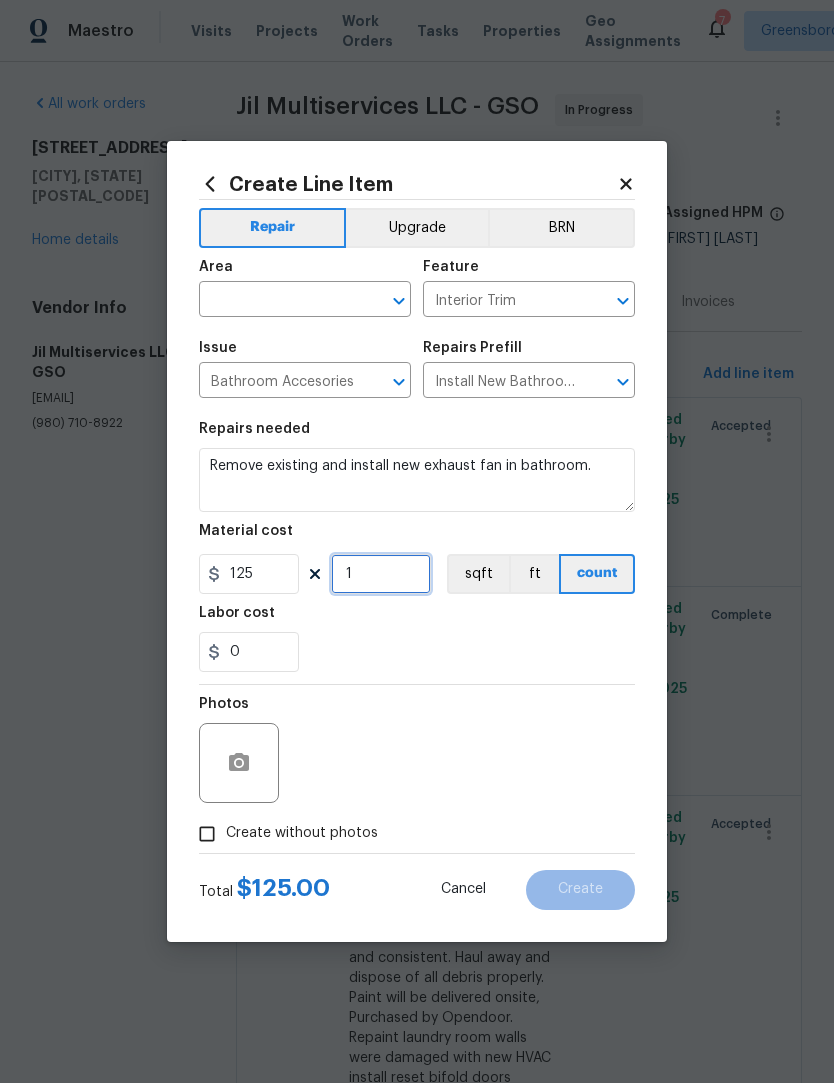click on "1" at bounding box center (381, 575) 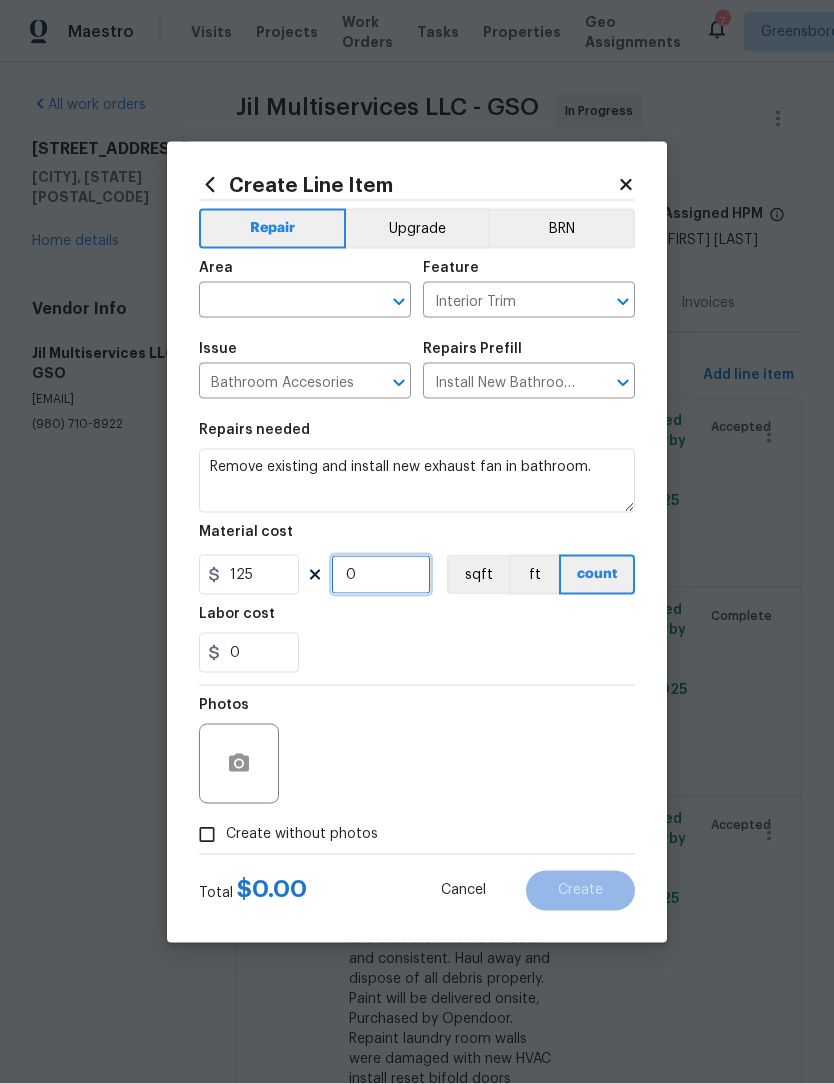 type on "2" 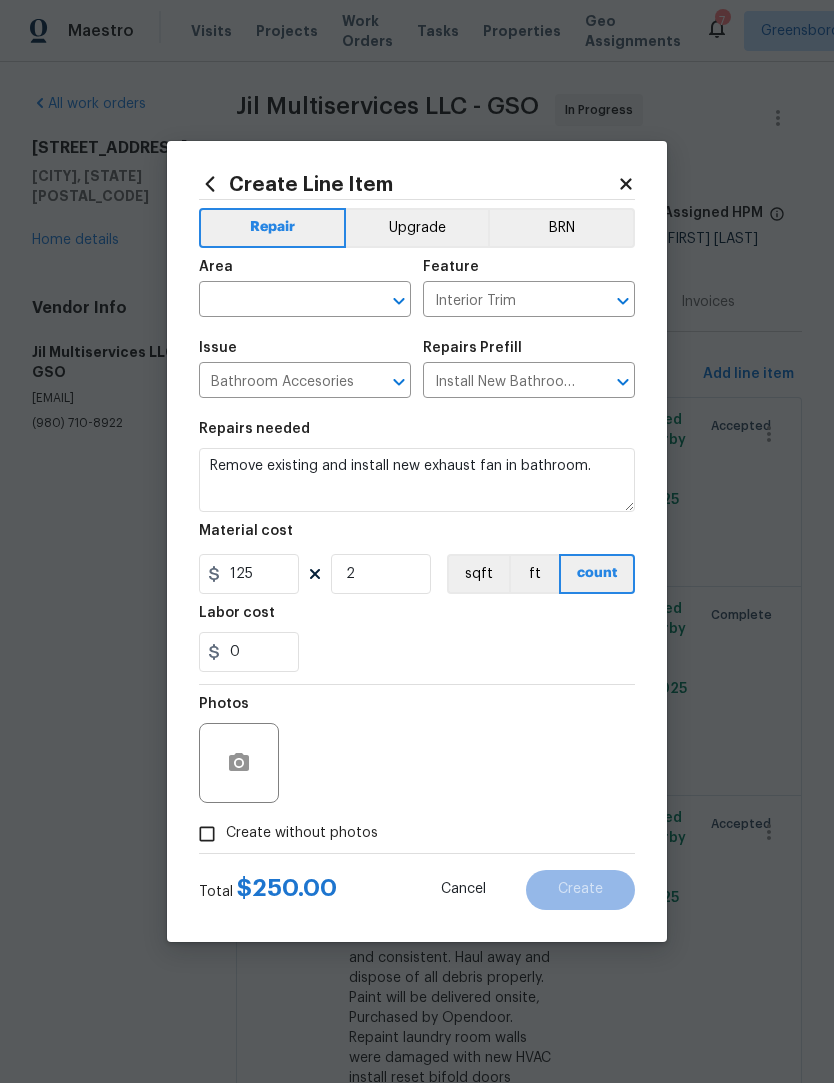 click on "Create without photos" at bounding box center [207, 835] 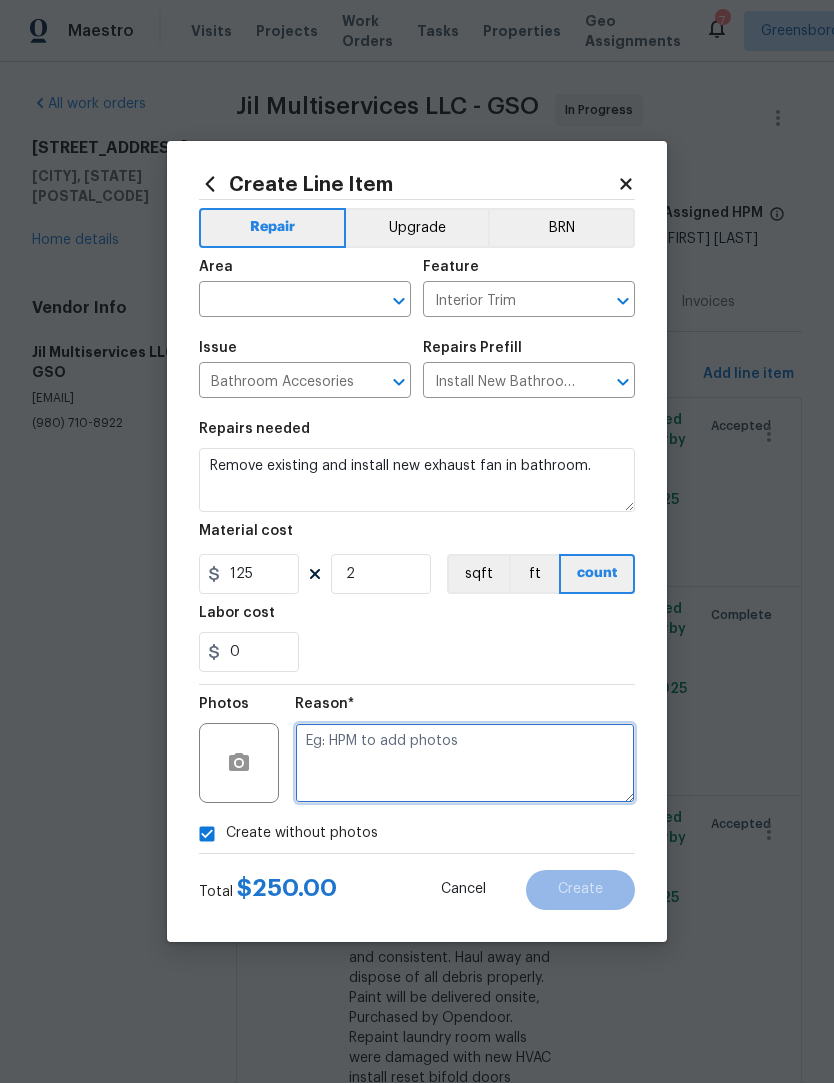 click at bounding box center (465, 764) 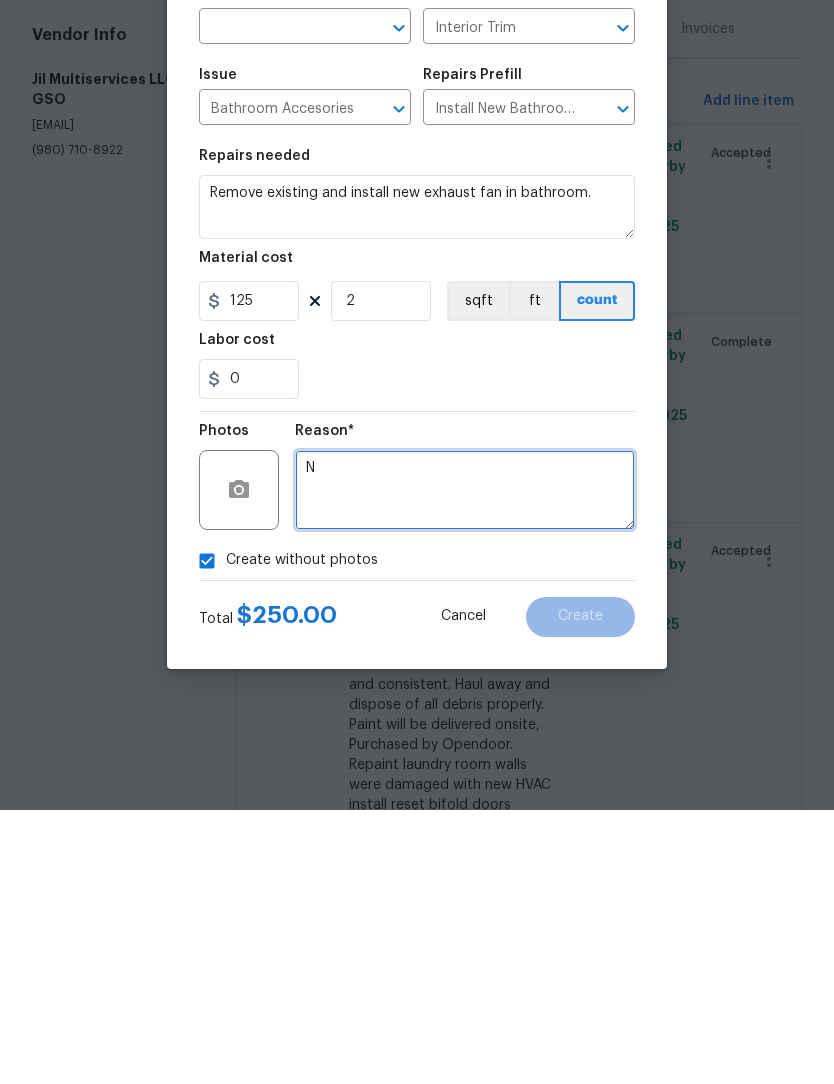scroll, scrollTop: 66, scrollLeft: 0, axis: vertical 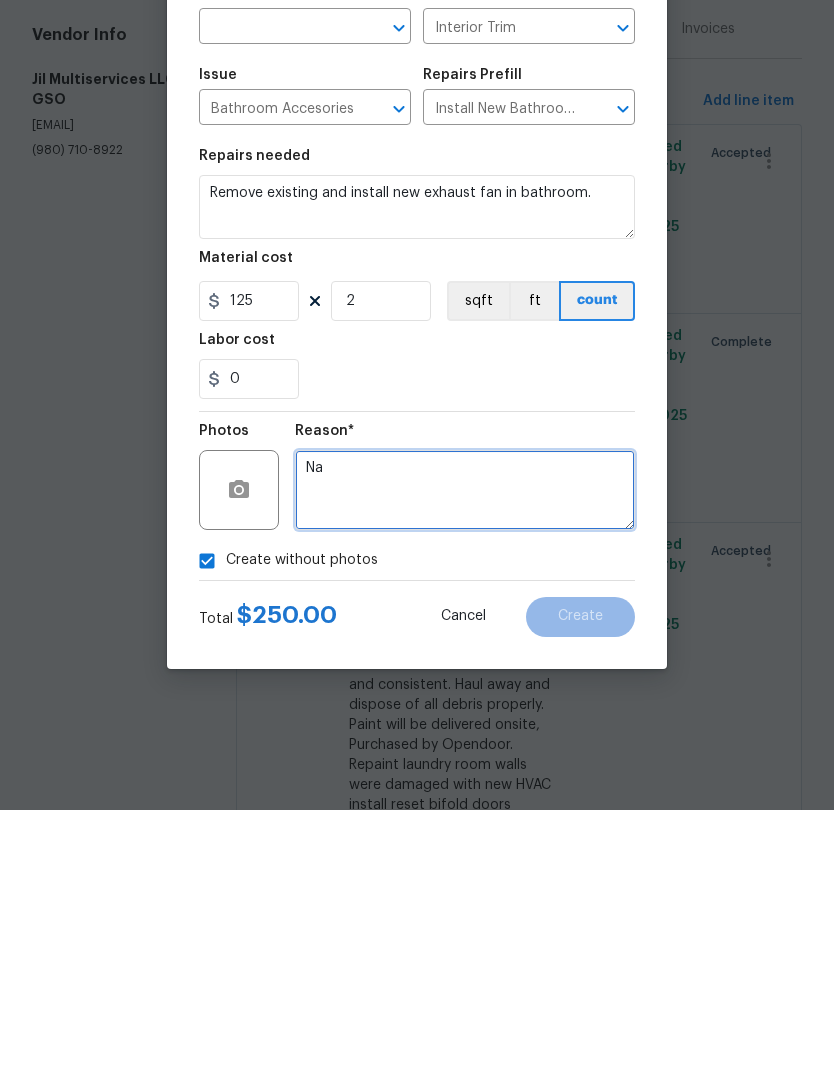 type on "Na" 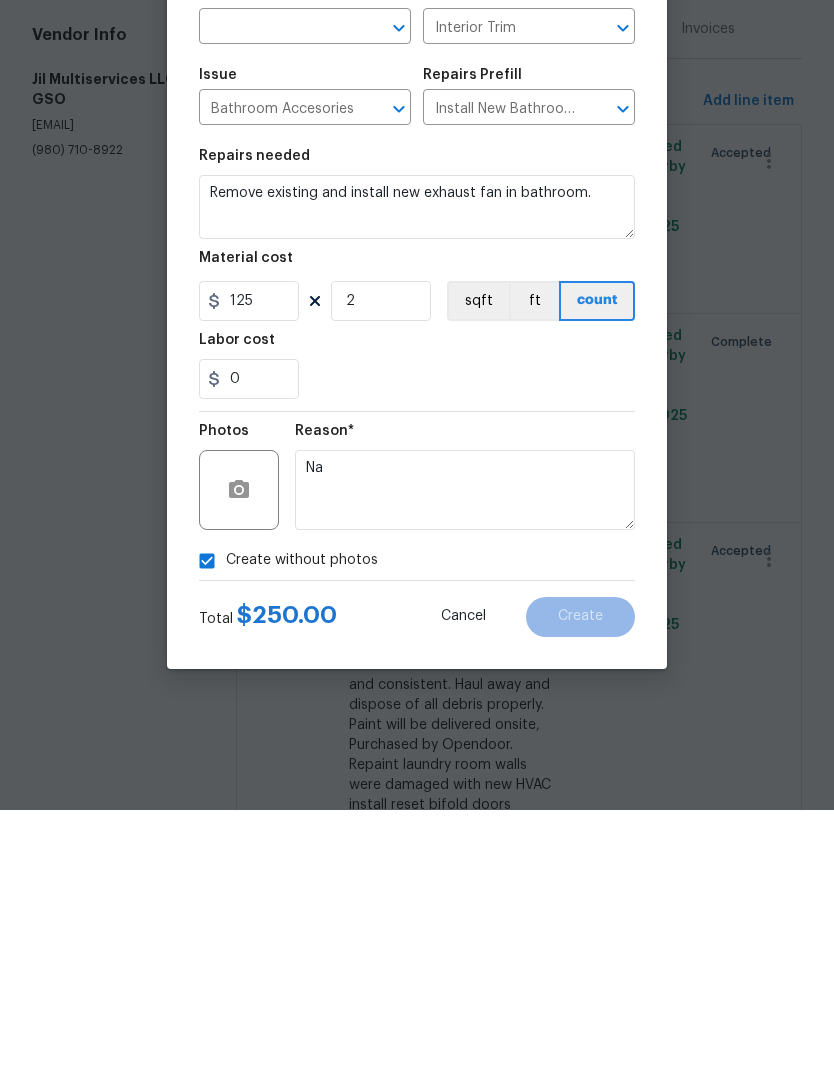 scroll, scrollTop: 0, scrollLeft: 0, axis: both 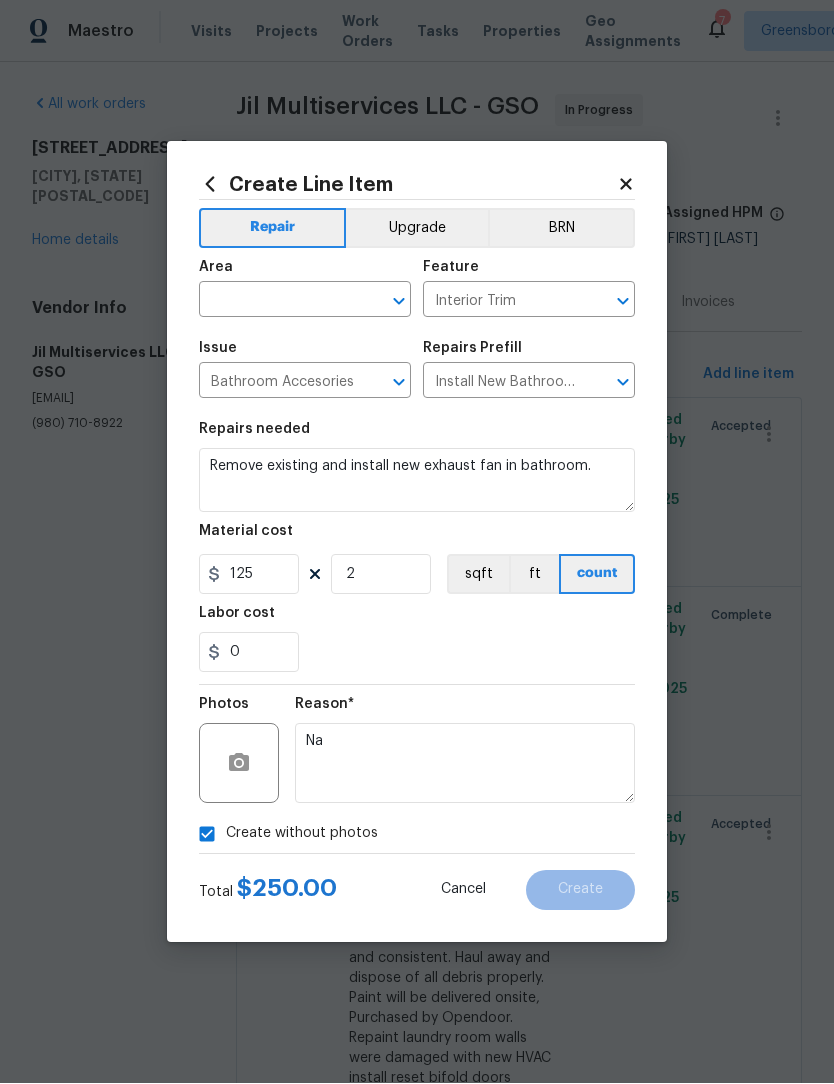 click at bounding box center (277, 302) 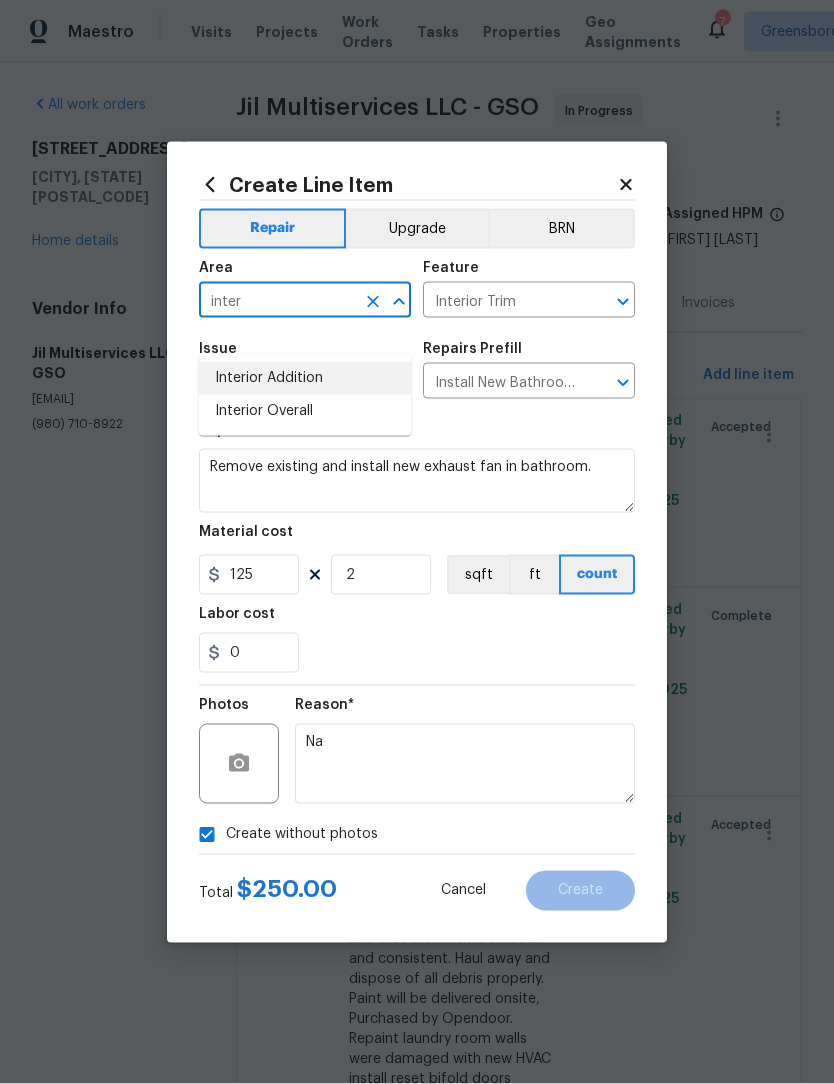 click on "Interior Addition" at bounding box center [305, 378] 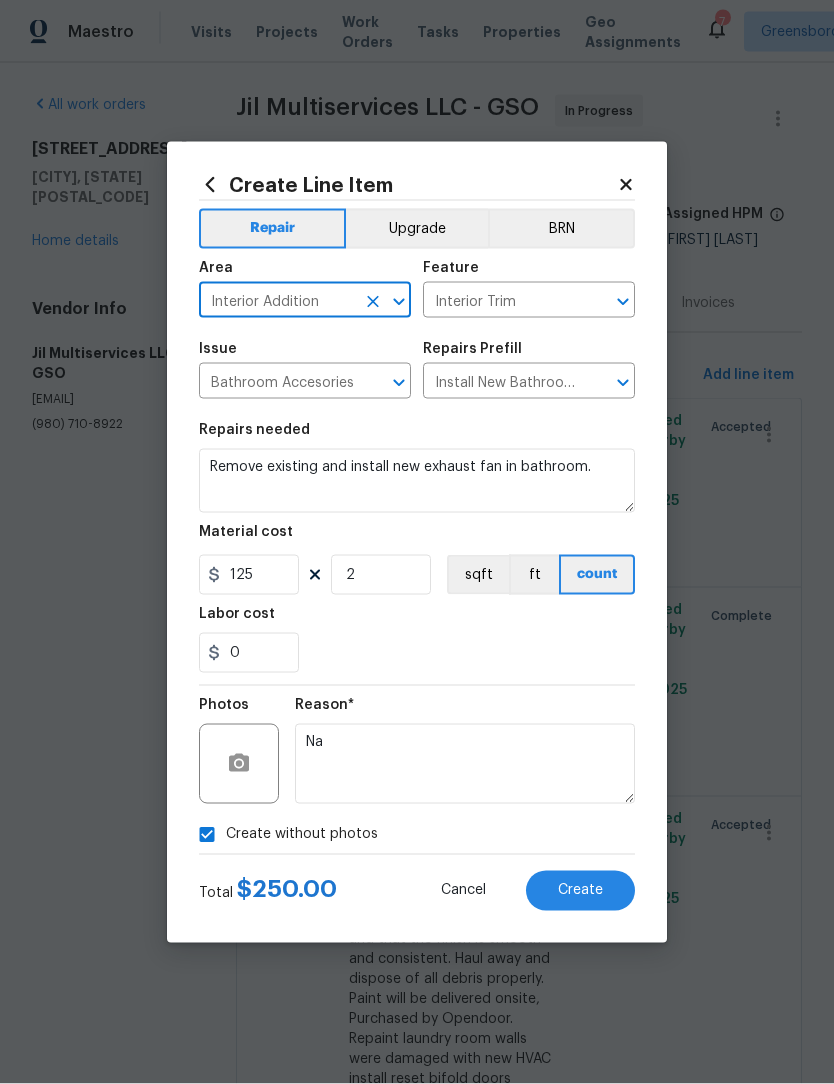 click 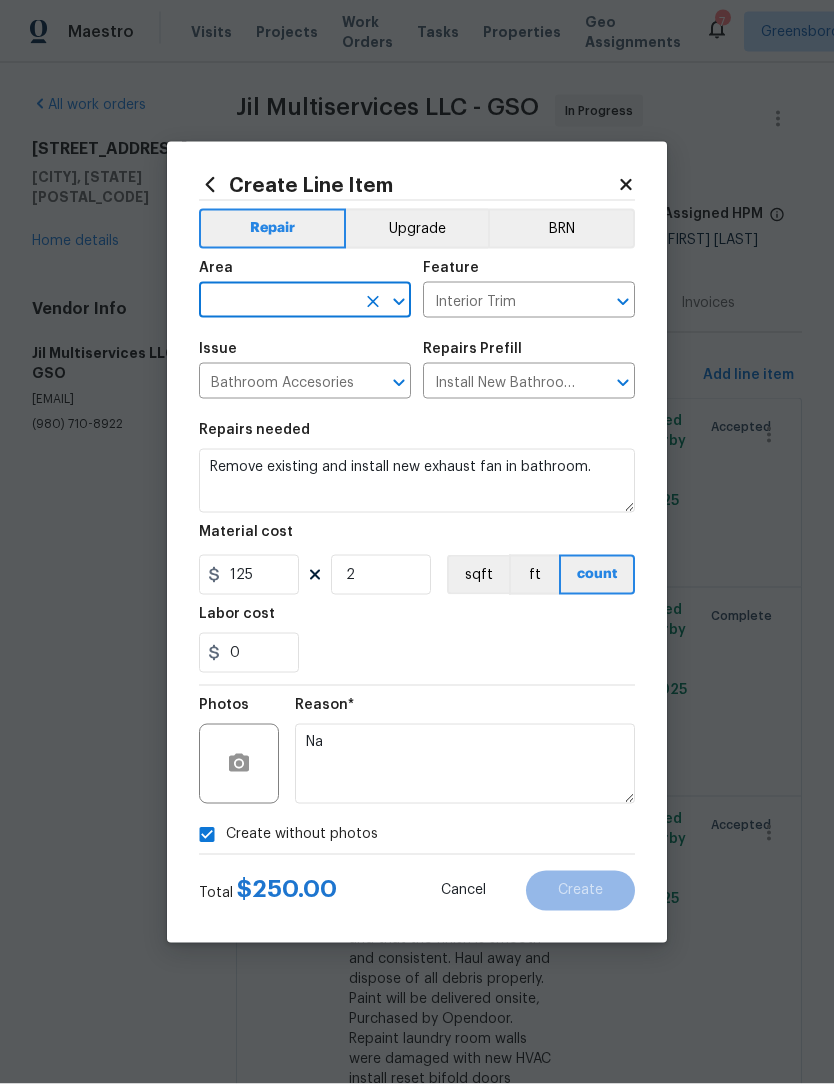 click at bounding box center [277, 302] 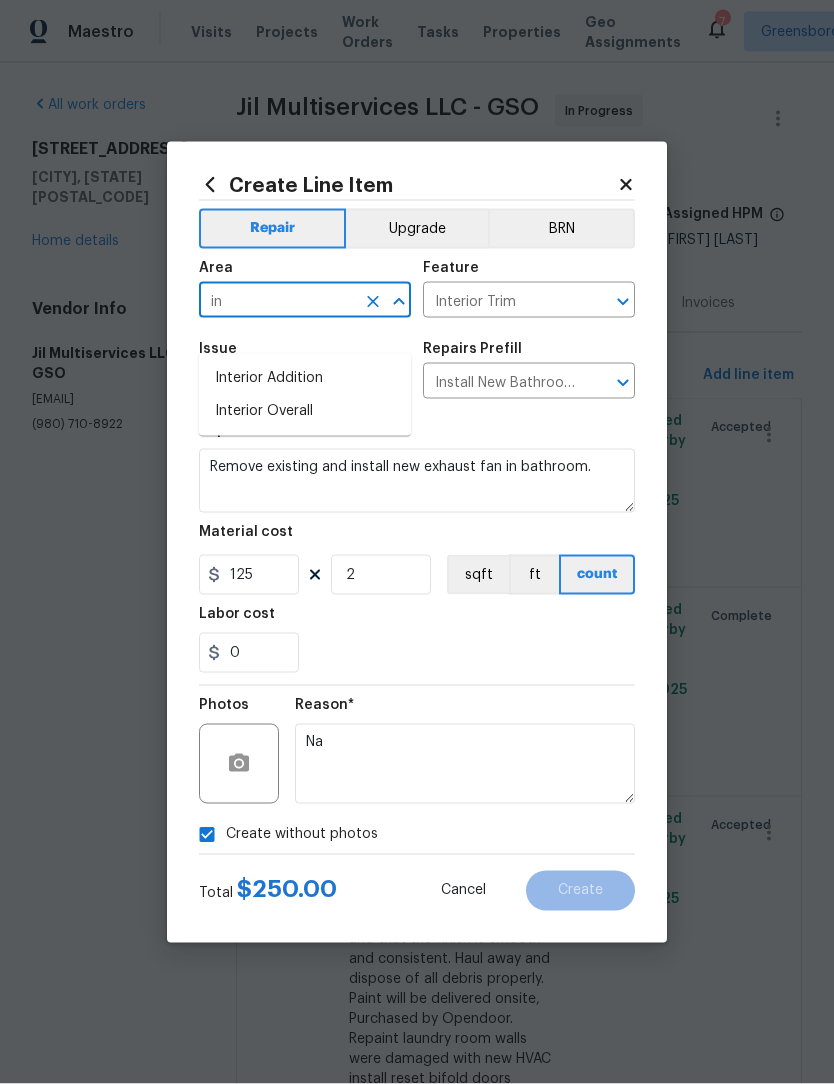 type on "i" 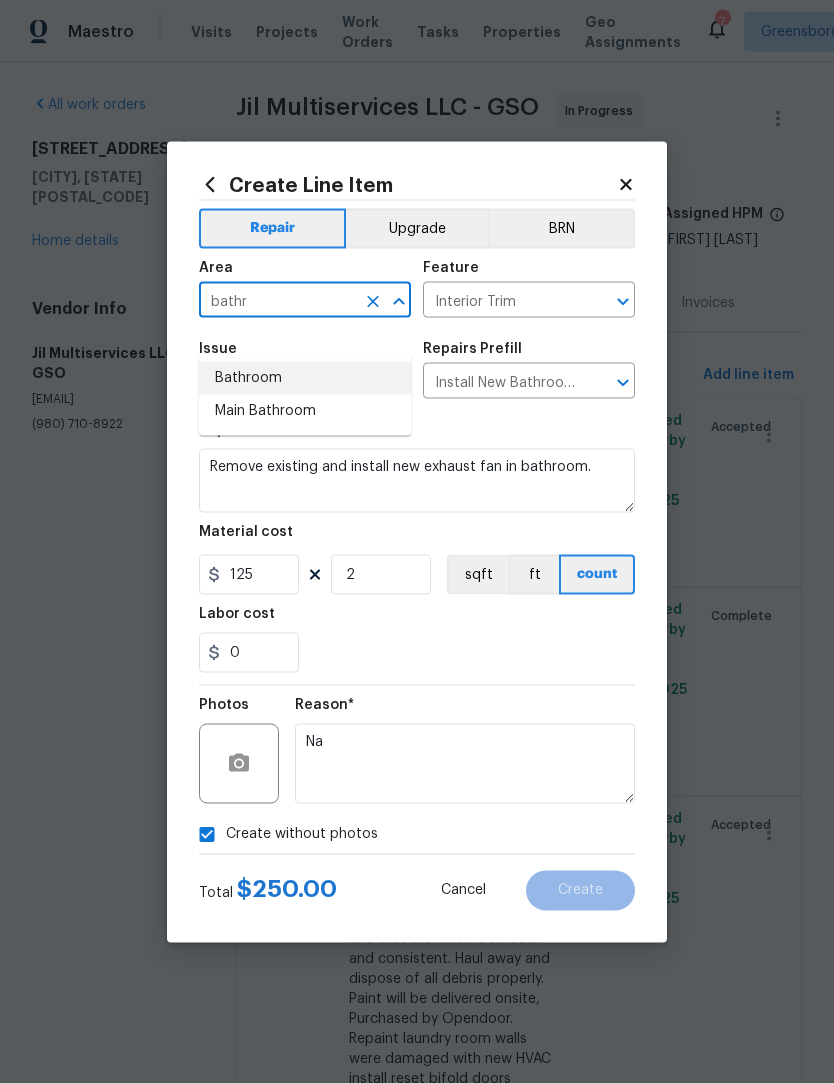 click on "Bathroom" at bounding box center (305, 378) 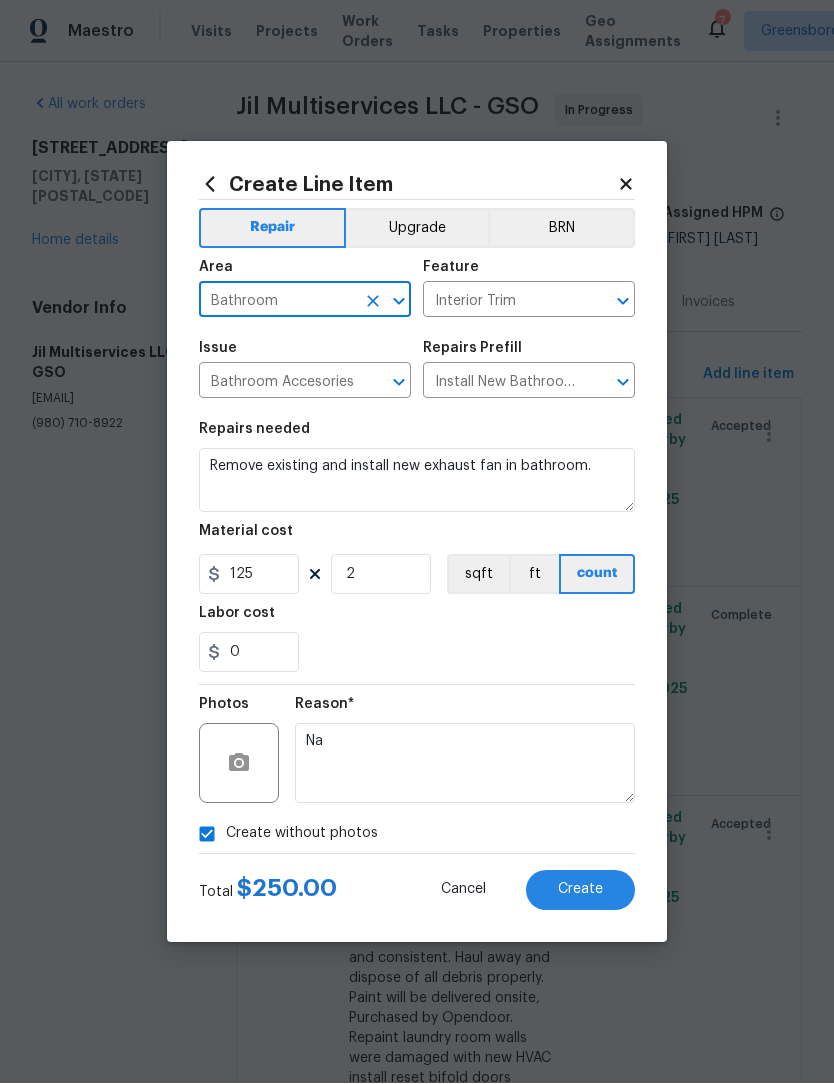 click on "Create" at bounding box center (580, 890) 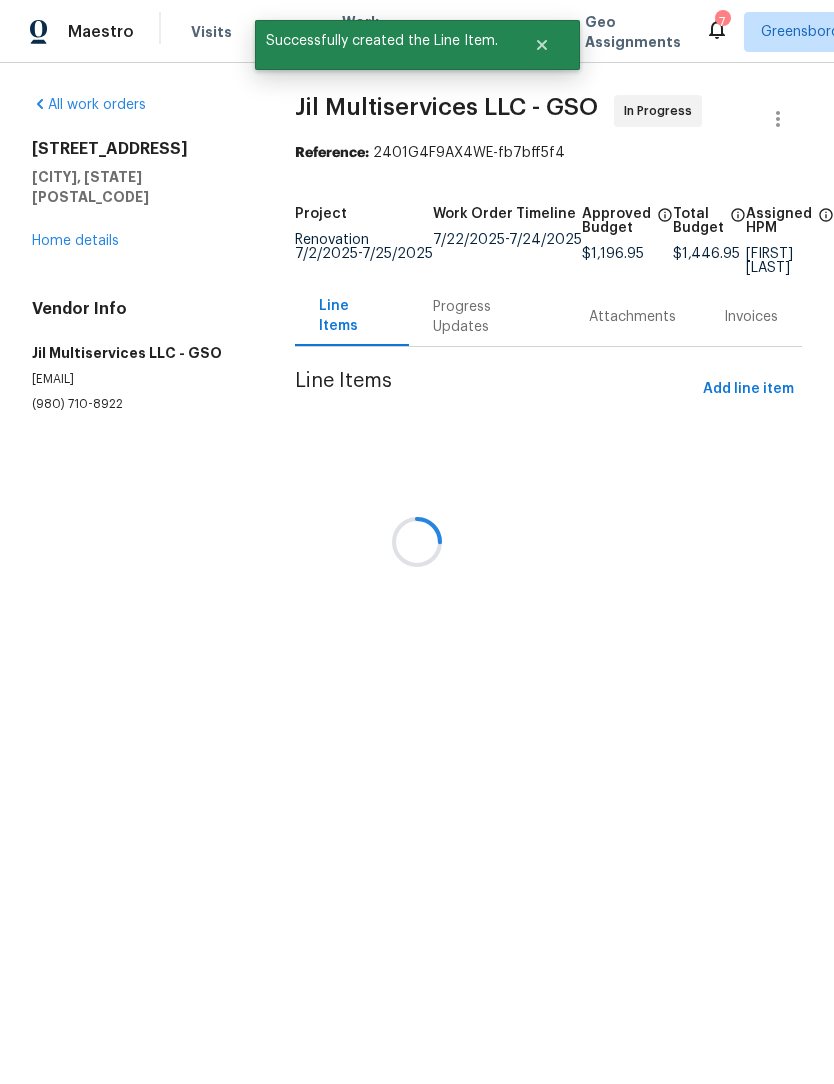 scroll, scrollTop: 1, scrollLeft: 0, axis: vertical 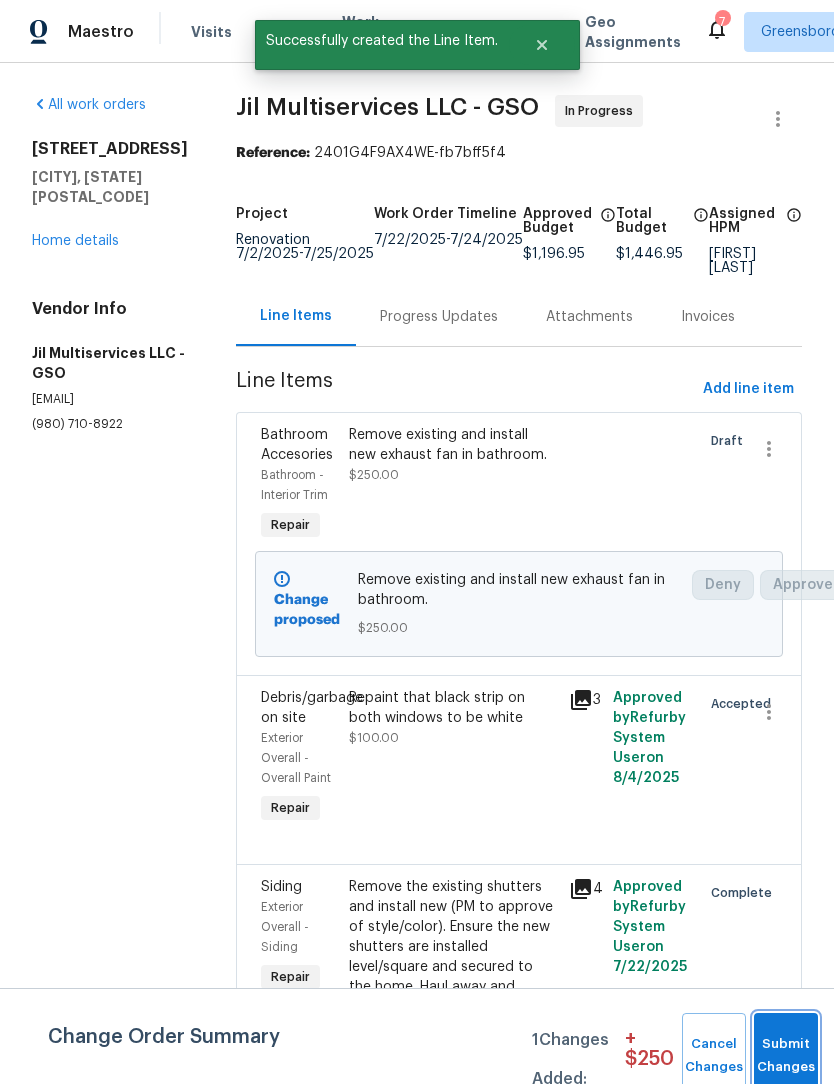 click on "Submit Changes" at bounding box center (786, 1056) 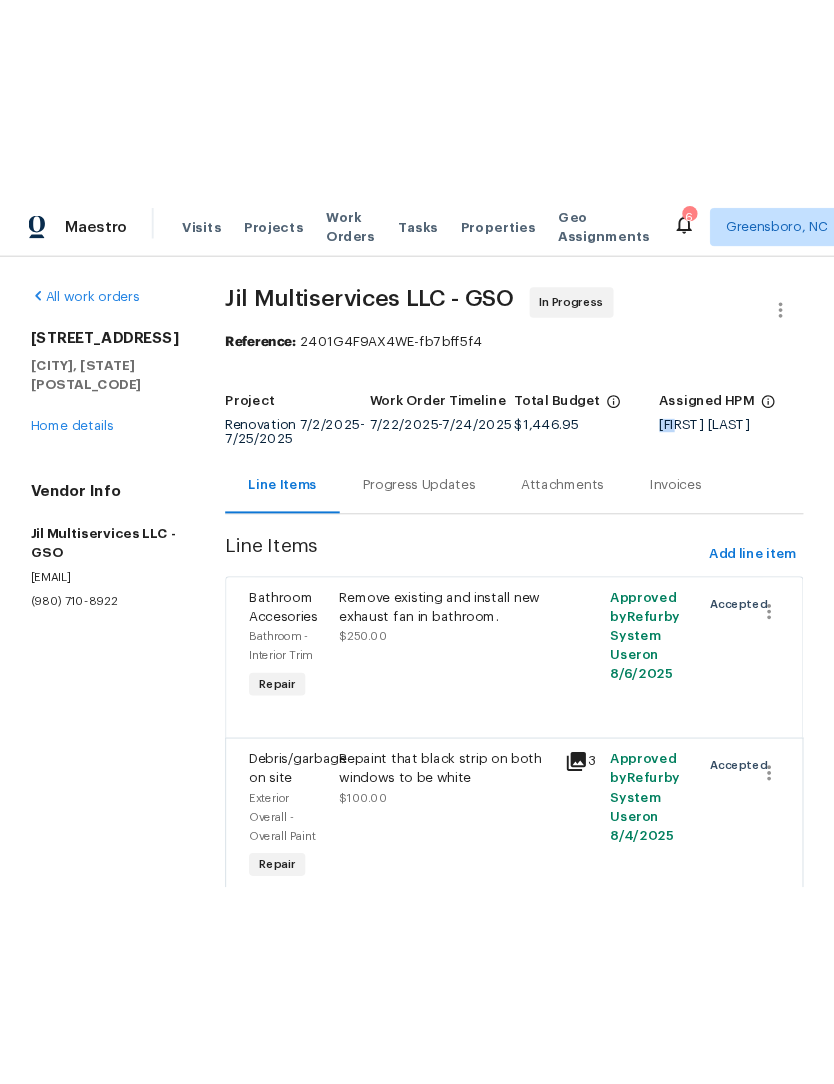 scroll, scrollTop: 0, scrollLeft: 0, axis: both 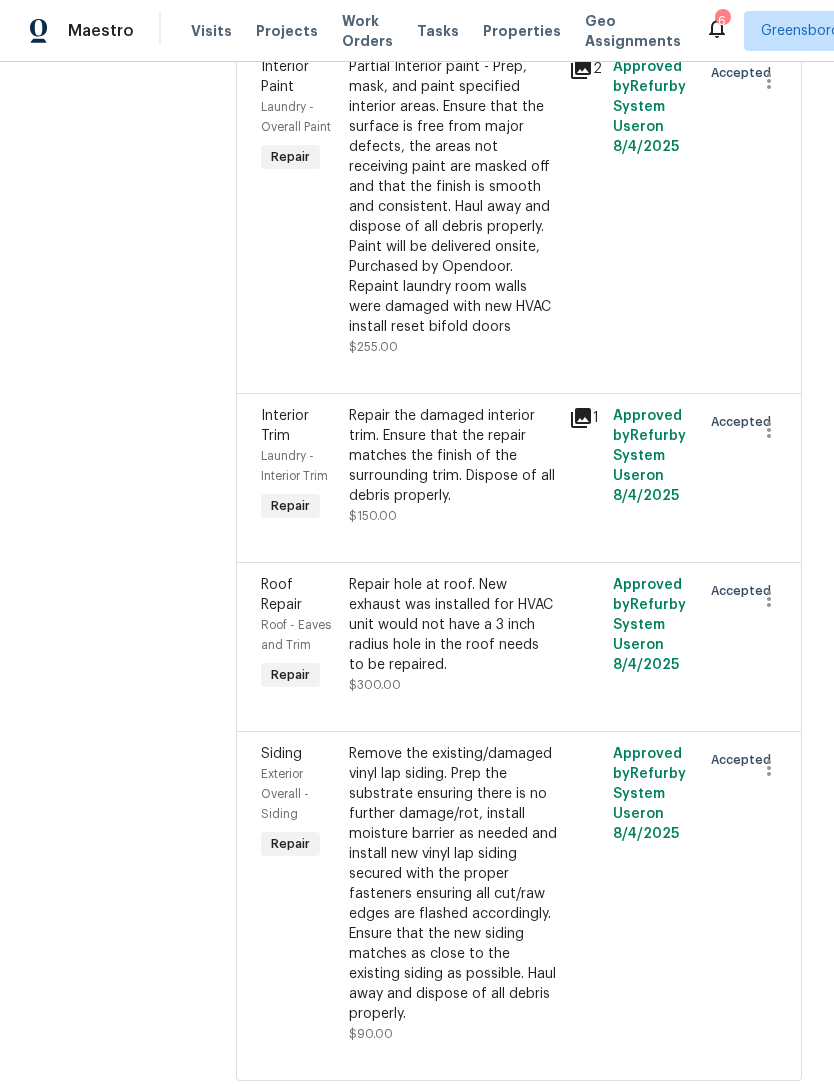 click on "Remove the existing/damaged vinyl lap siding. Prep the substrate ensuring there is no further damage/rot, install moisture barrier as needed and install new vinyl lap siding secured with the proper fasteners ensuring all cut/raw edges are flashed accordingly. Ensure that the new siding matches as close to the existing siding as possible. Haul away and dispose of all debris properly." at bounding box center (453, 885) 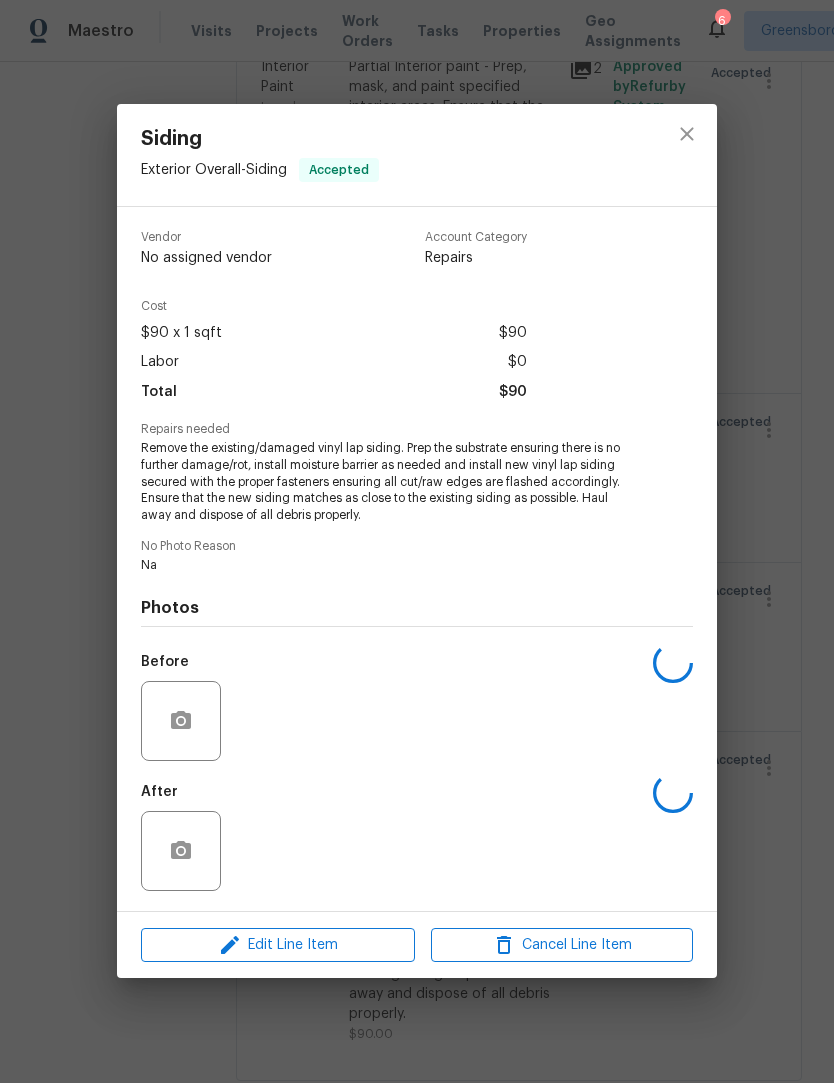 scroll, scrollTop: 66, scrollLeft: 0, axis: vertical 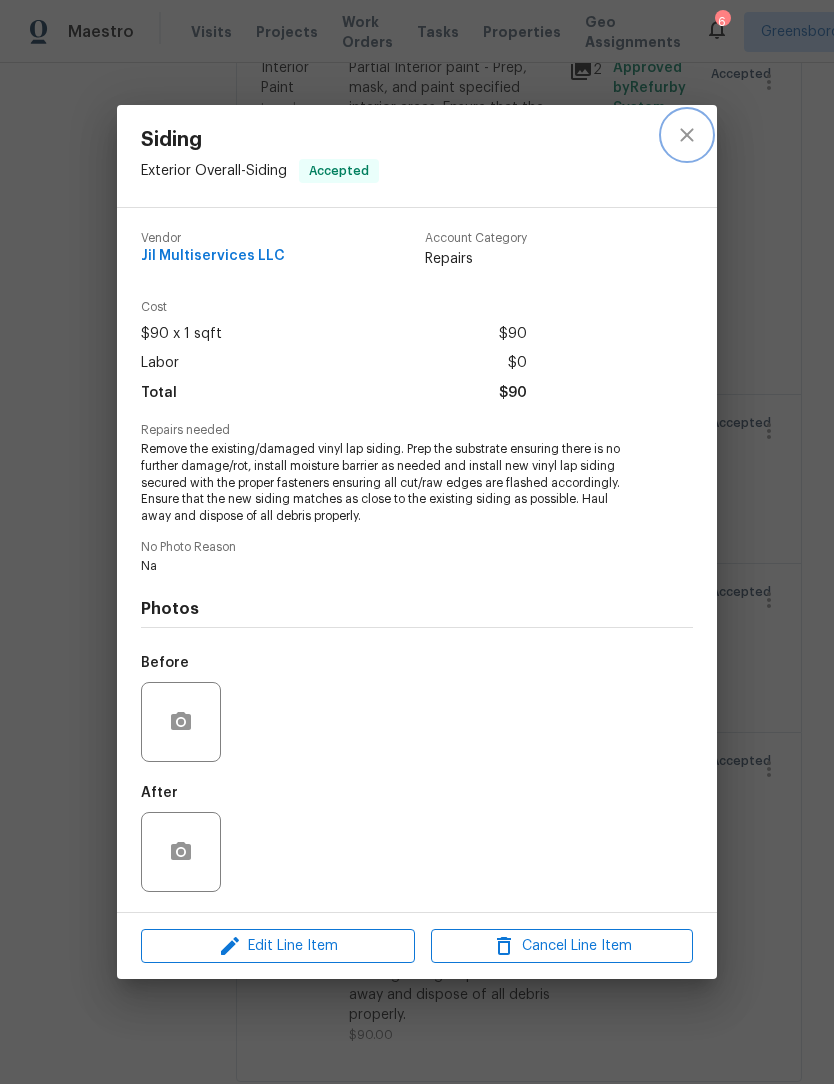 click at bounding box center [687, 135] 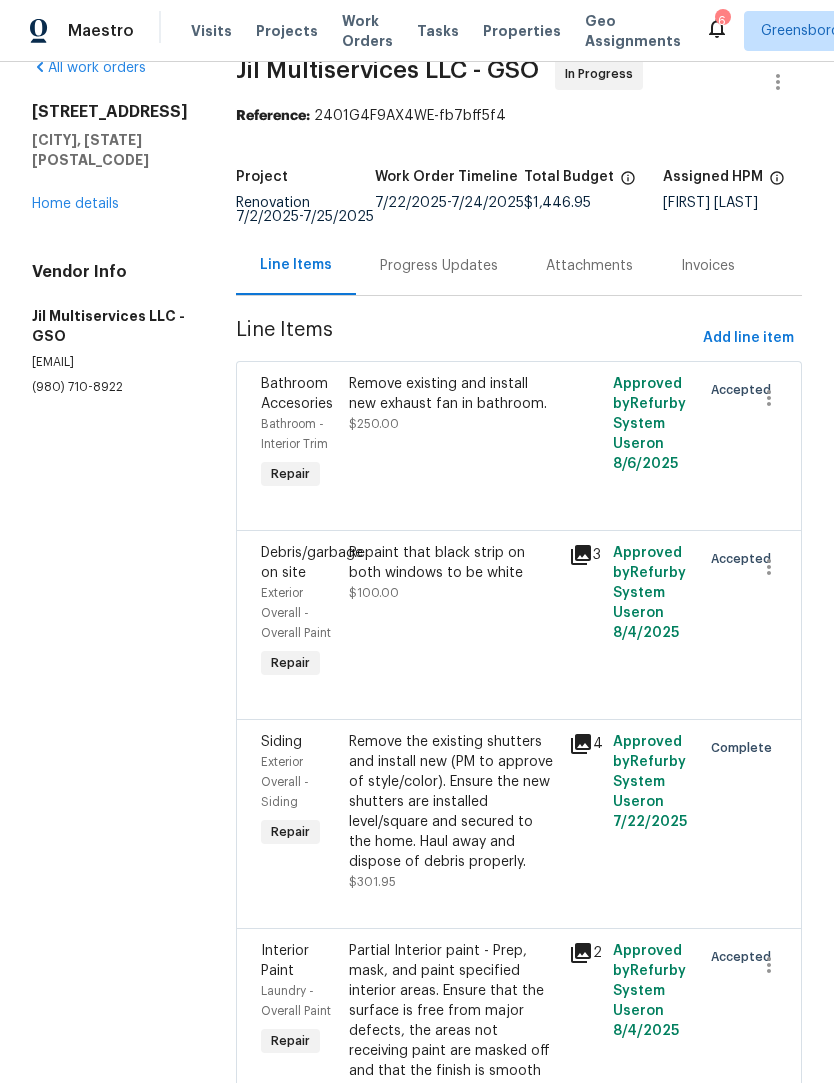 scroll, scrollTop: 35, scrollLeft: 0, axis: vertical 